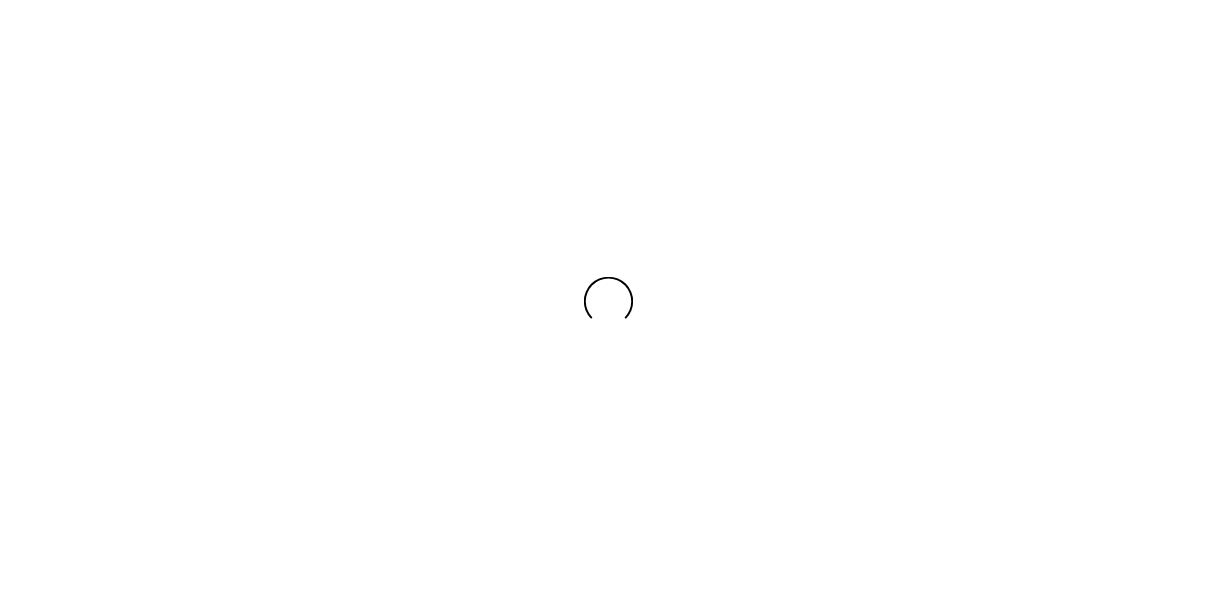 scroll, scrollTop: 0, scrollLeft: 0, axis: both 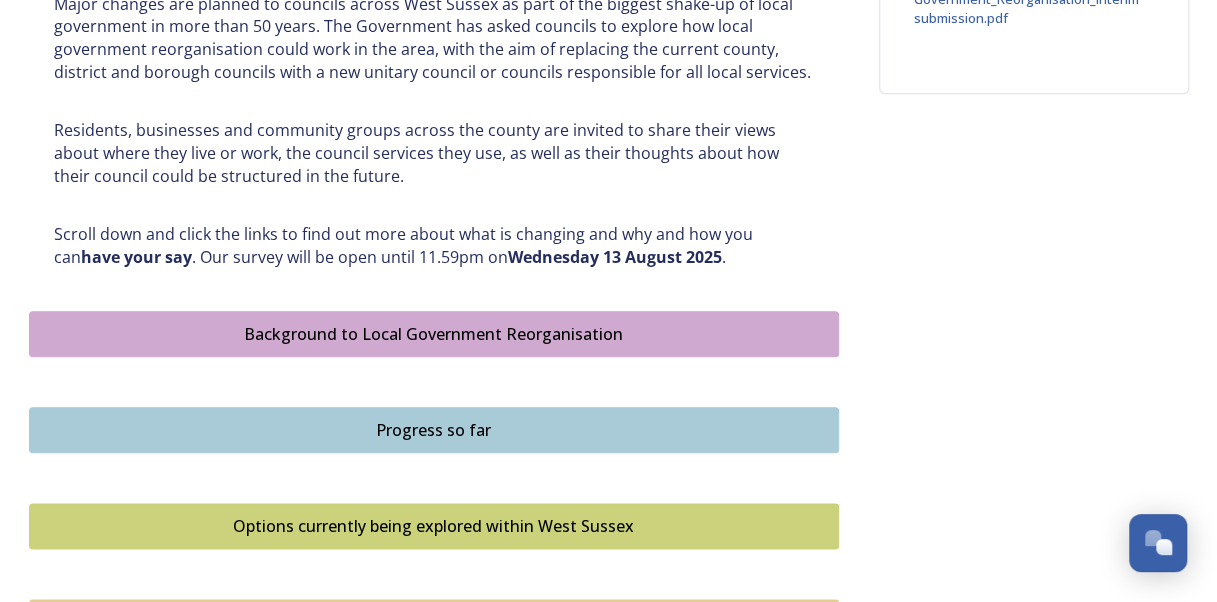 click on "Options currently being explored within West Sussex" at bounding box center (434, 526) 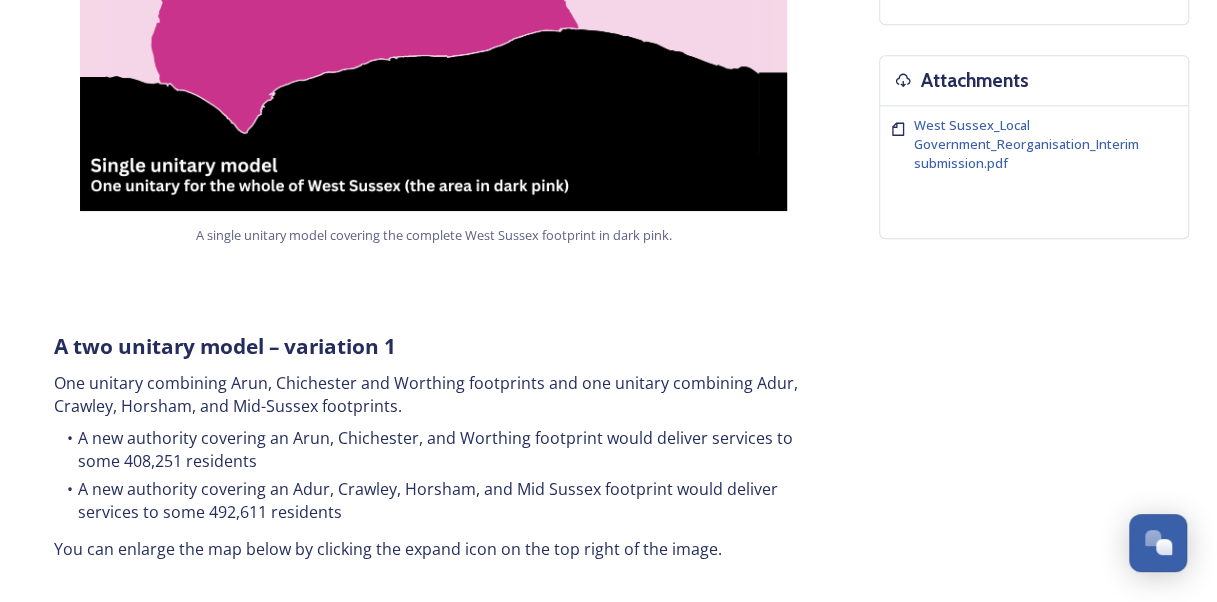 scroll, scrollTop: 803, scrollLeft: 0, axis: vertical 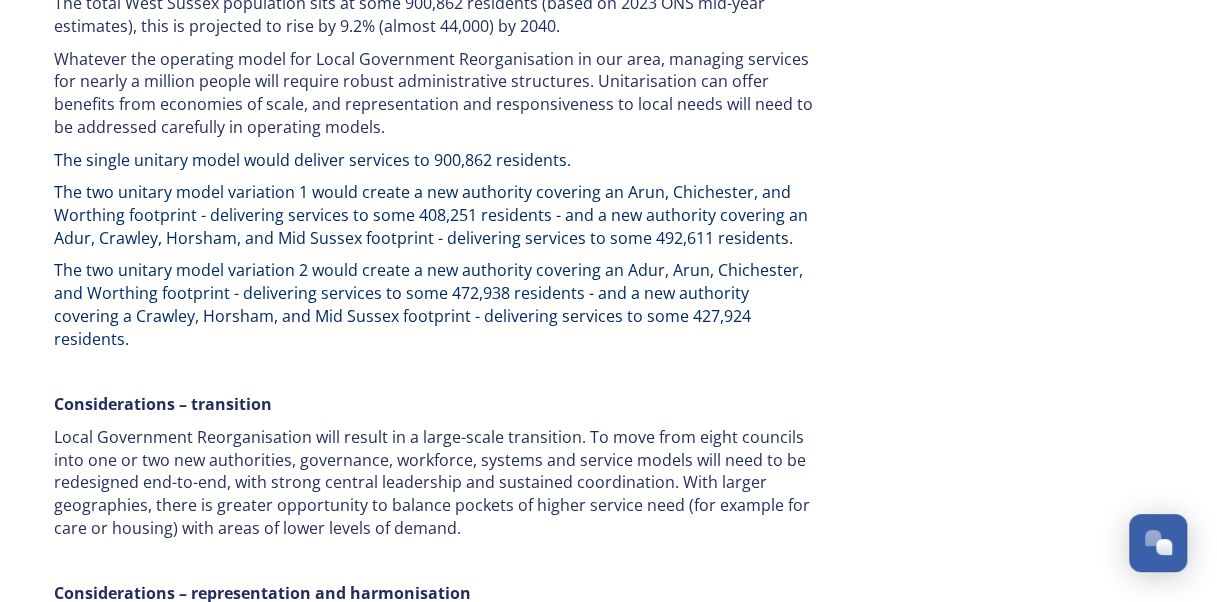 click on "Overview of options A single unitary model   A single county unitary would align with the current West Sussex county boundary. This would bring the County Council and all seven District and Borough Council services together to form a new unitary council for West Sussex. The single unitary would deliver services to some 900,862 residents. You can enlarge the map below by clicking the expand icon on the top right of the image. A single unitary model covering the complete West Sussex footprint in dark pink. A two unitary model – variation 1 One unitary combining Arun, Chichester and Worthing footprints and one unitary combining Adur, Crawley, Horsham, and Mid-Sussex footprints. A new authority covering an Arun, Chichester, and Worthing footprint would deliver services to some 408,251 residents   A new authority covering an Adur, Crawley, Horsham, and Mid Sussex footprint would deliver services to some 492,611 residents    A two unitary model – variation 2     Our area    Scale         File Type:" at bounding box center (609, -778) 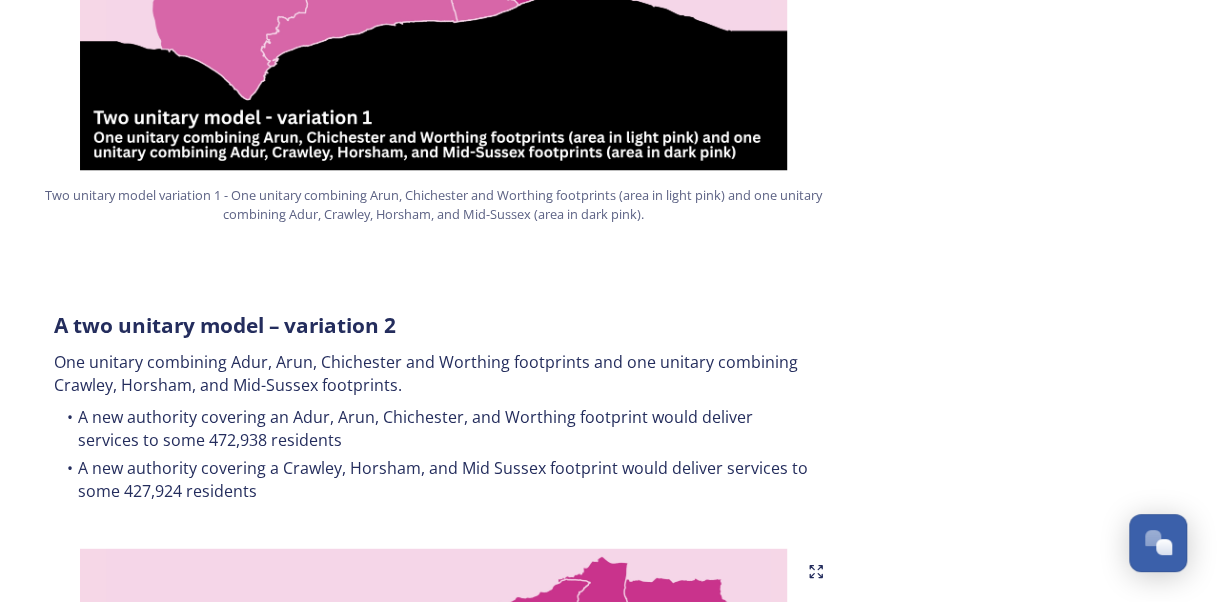 scroll, scrollTop: 1714, scrollLeft: 0, axis: vertical 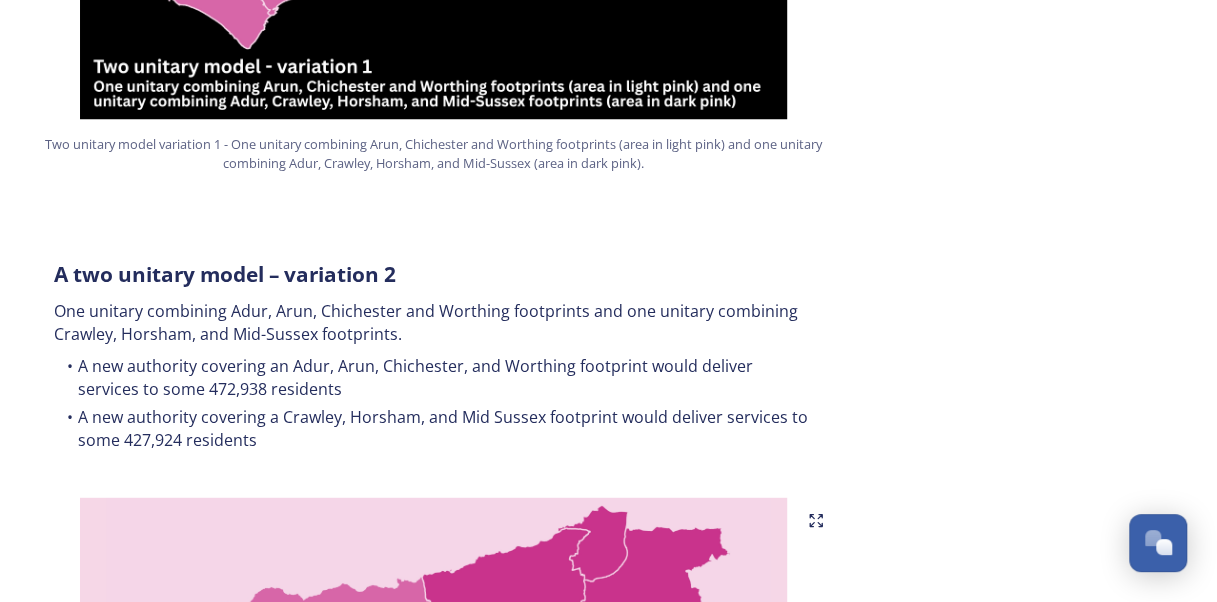 drag, startPoint x: 1176, startPoint y: 244, endPoint x: 1168, endPoint y: 271, distance: 28.160255 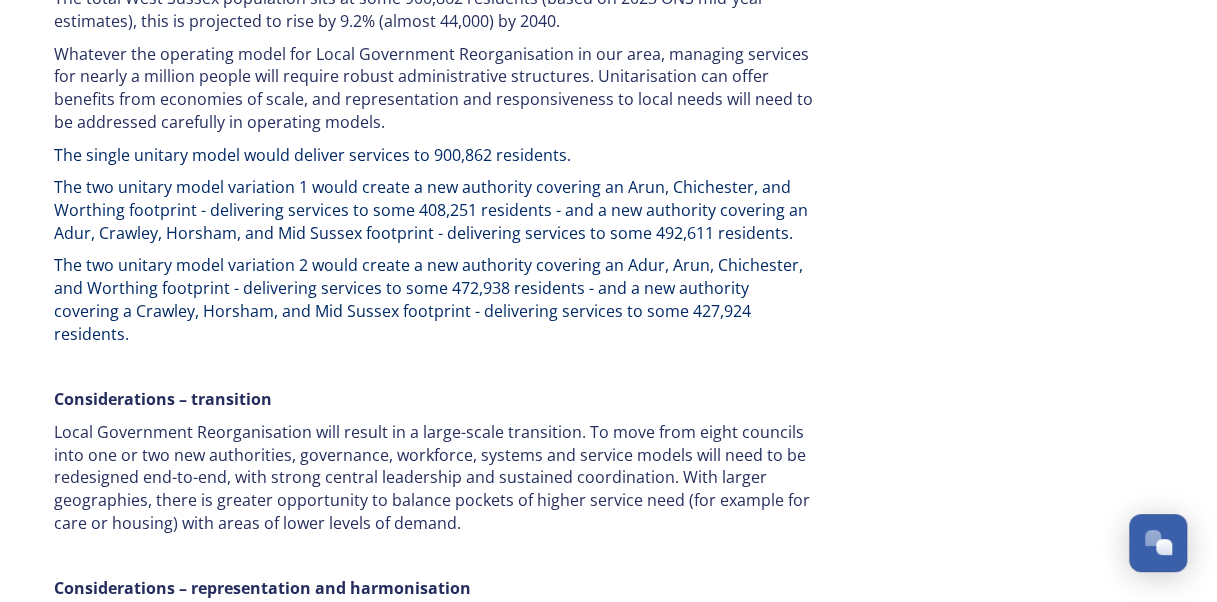 scroll, scrollTop: 3190, scrollLeft: 0, axis: vertical 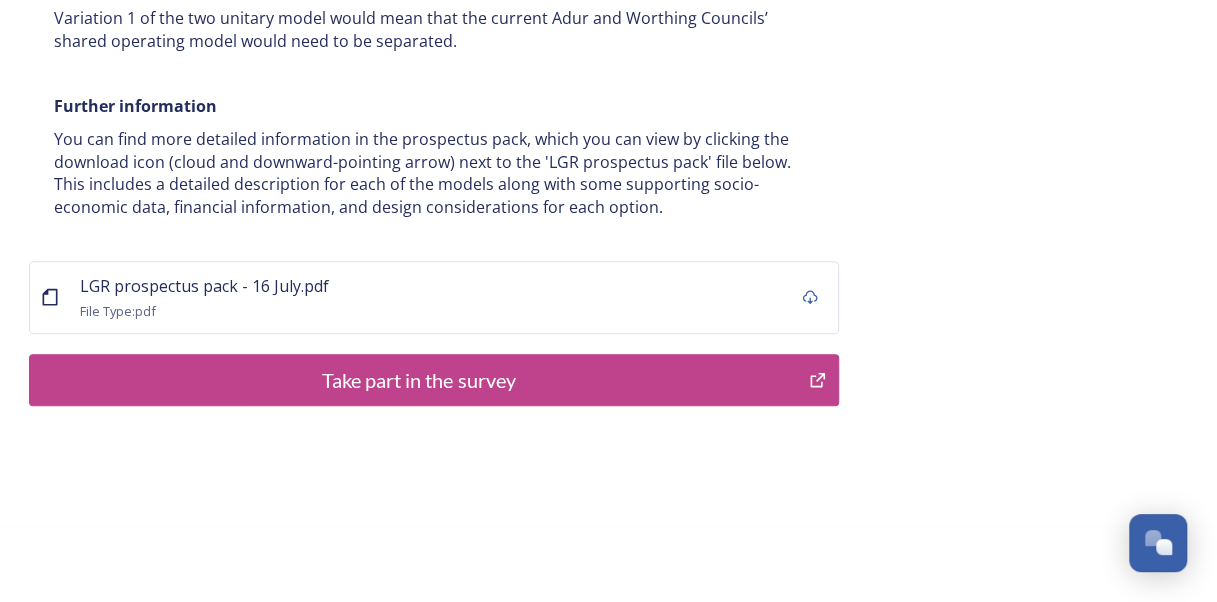 click on "Take part in the survey" at bounding box center [434, 380] 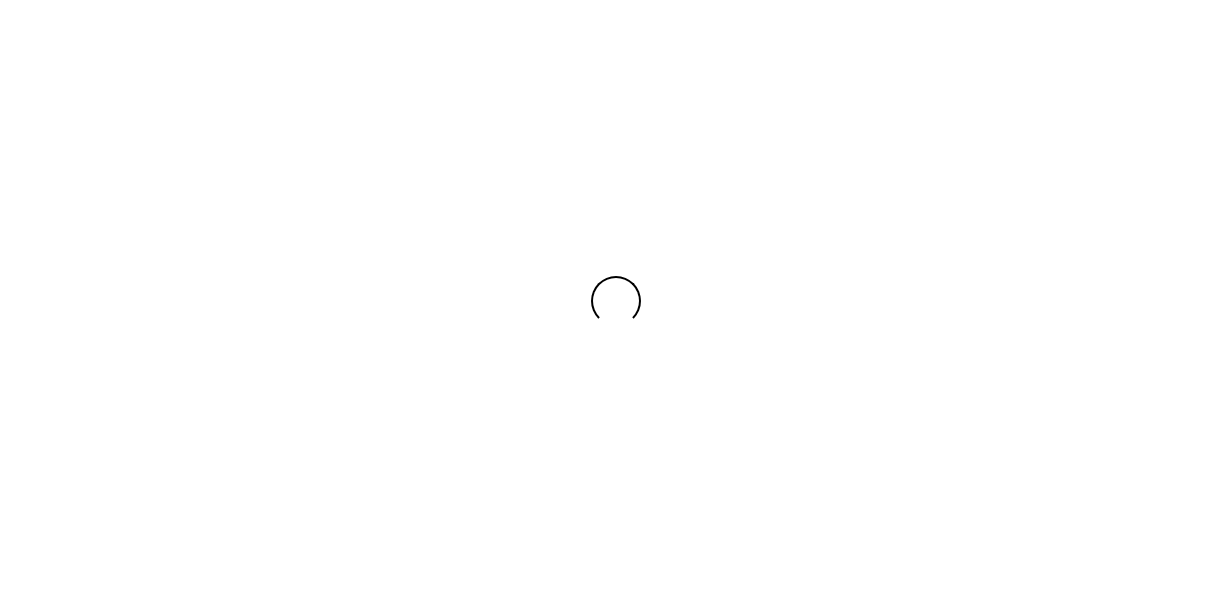 scroll, scrollTop: 0, scrollLeft: 0, axis: both 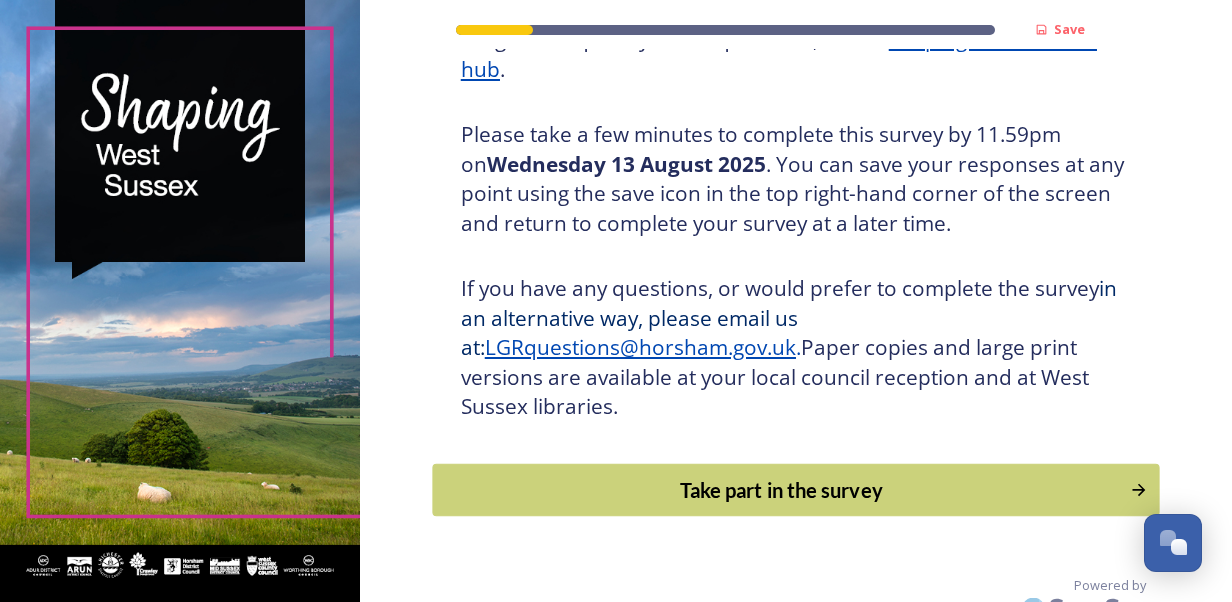 click on "Take part in the survey" at bounding box center (781, 490) 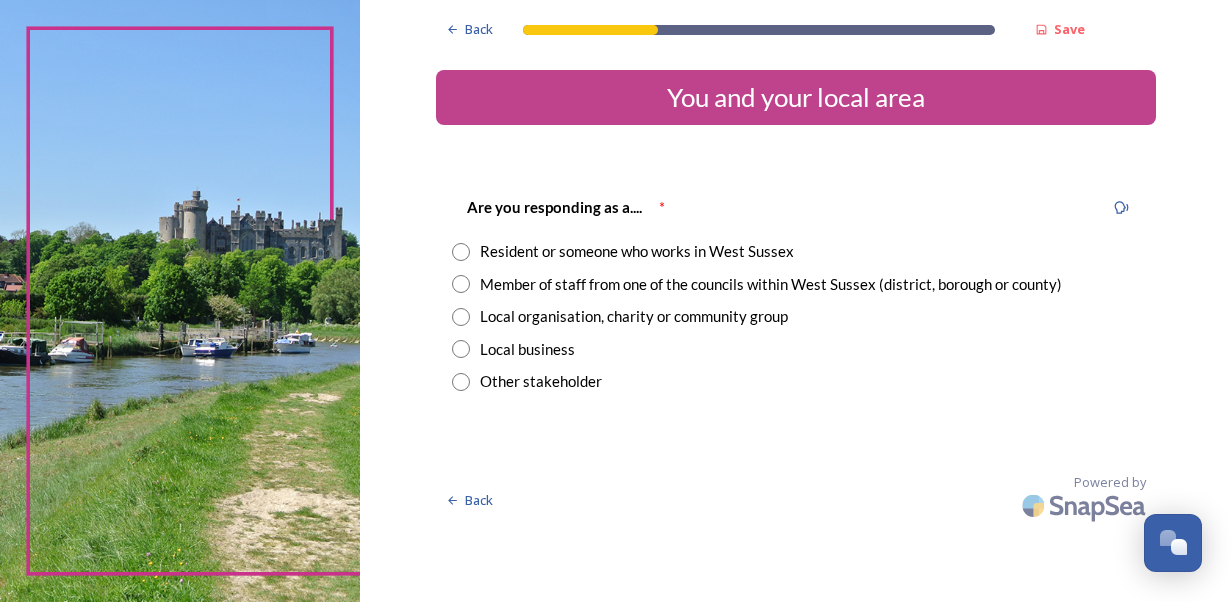 click at bounding box center [461, 252] 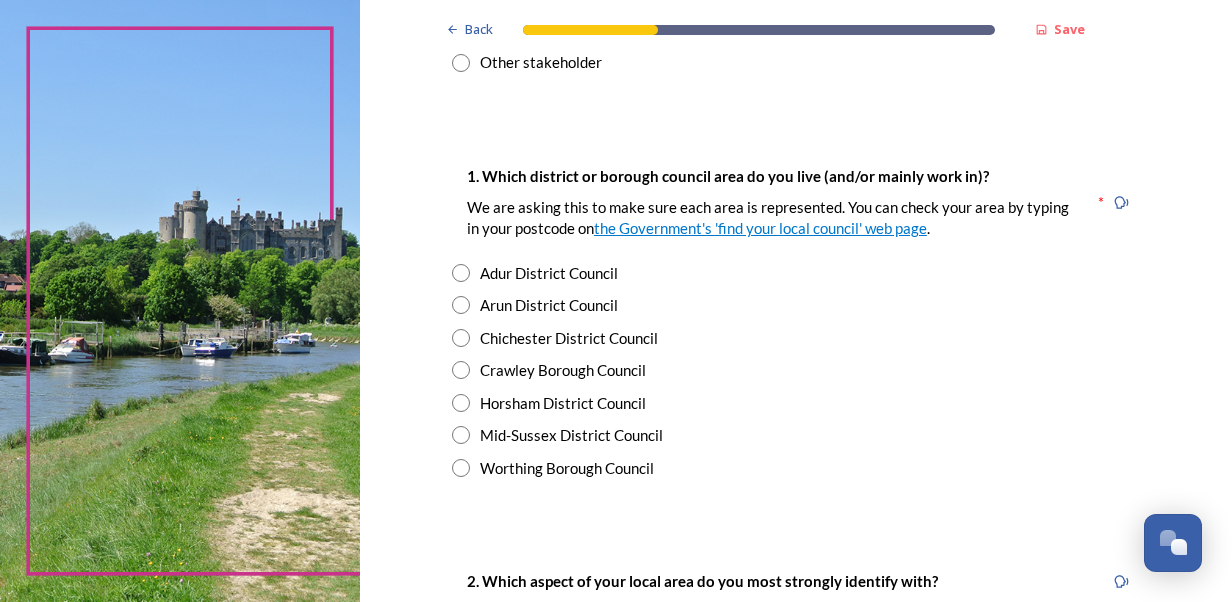 scroll, scrollTop: 328, scrollLeft: 0, axis: vertical 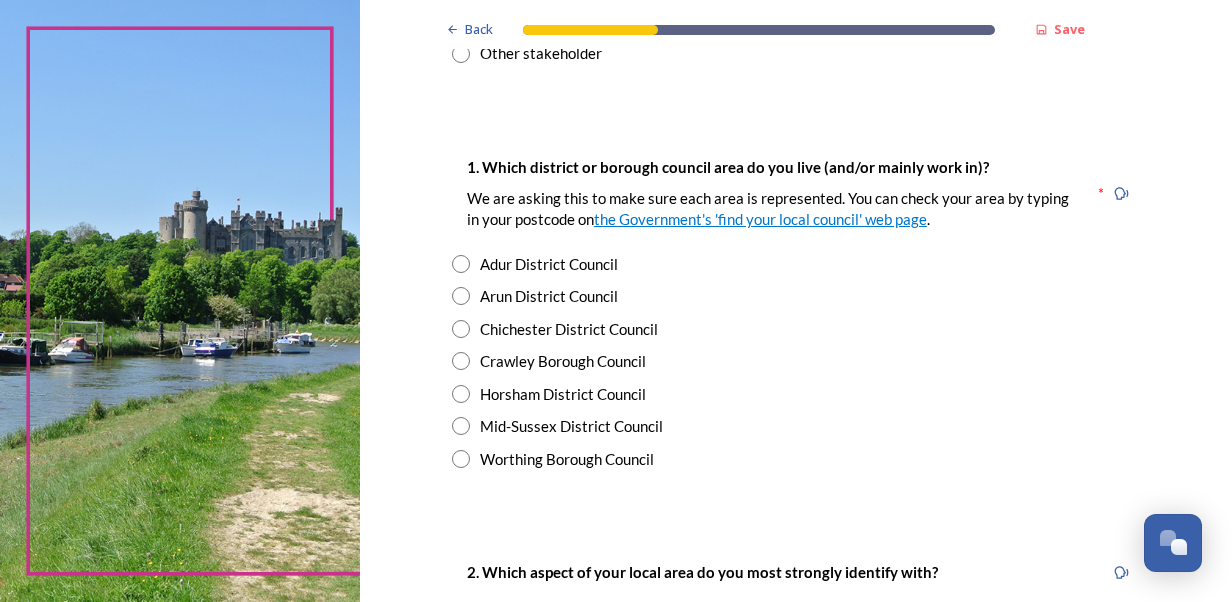 click at bounding box center [461, 459] 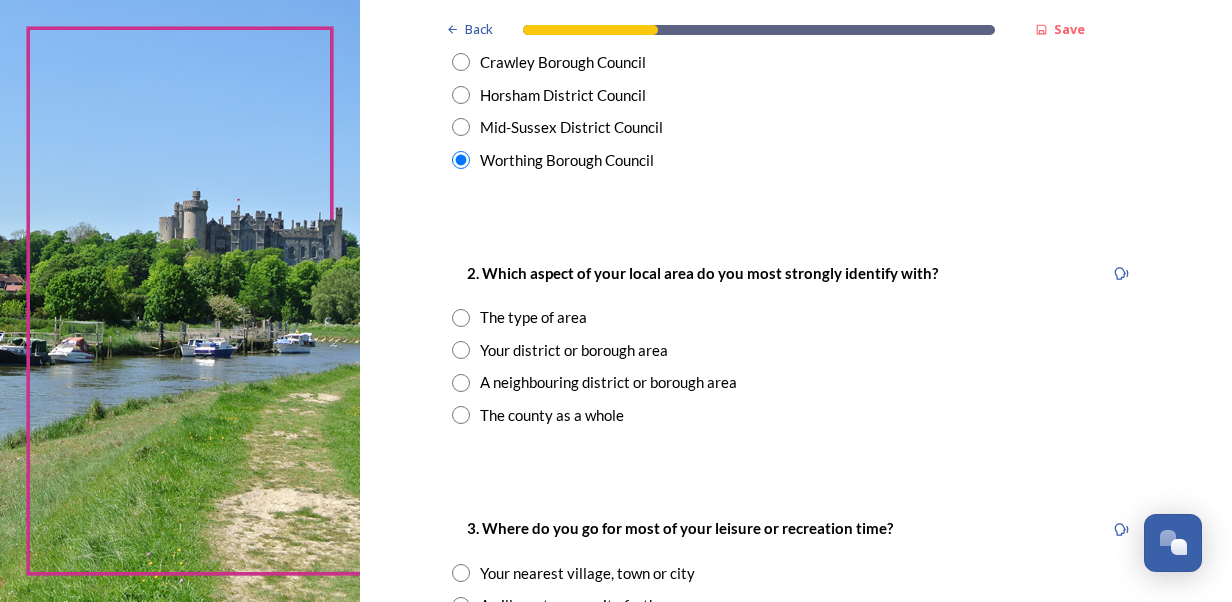 scroll, scrollTop: 681, scrollLeft: 0, axis: vertical 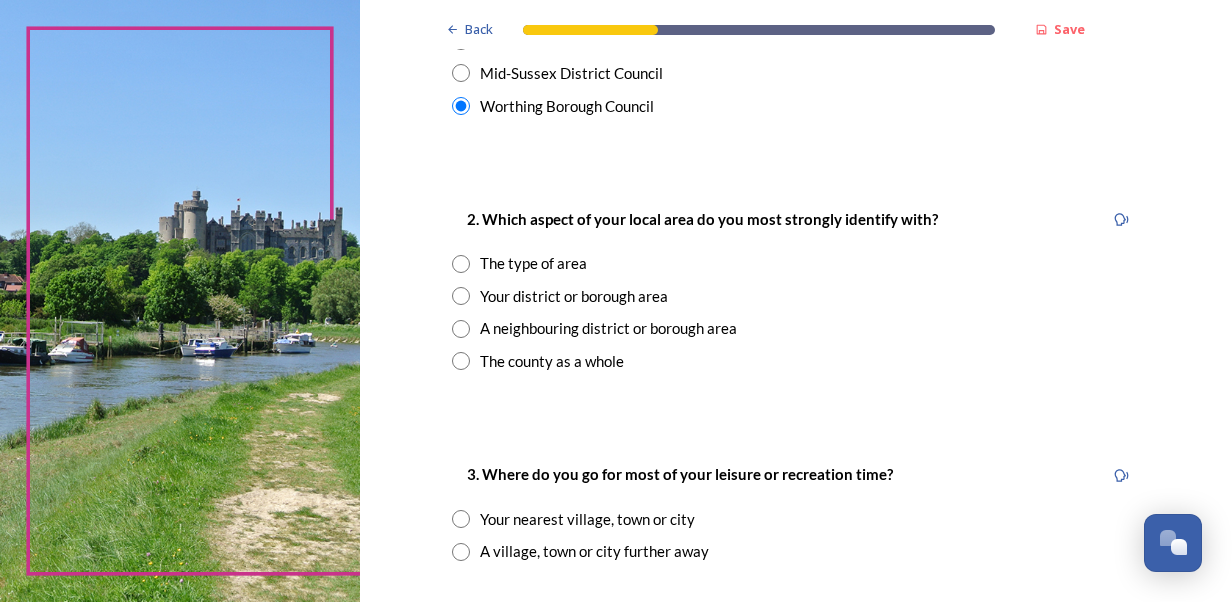 click at bounding box center (461, 296) 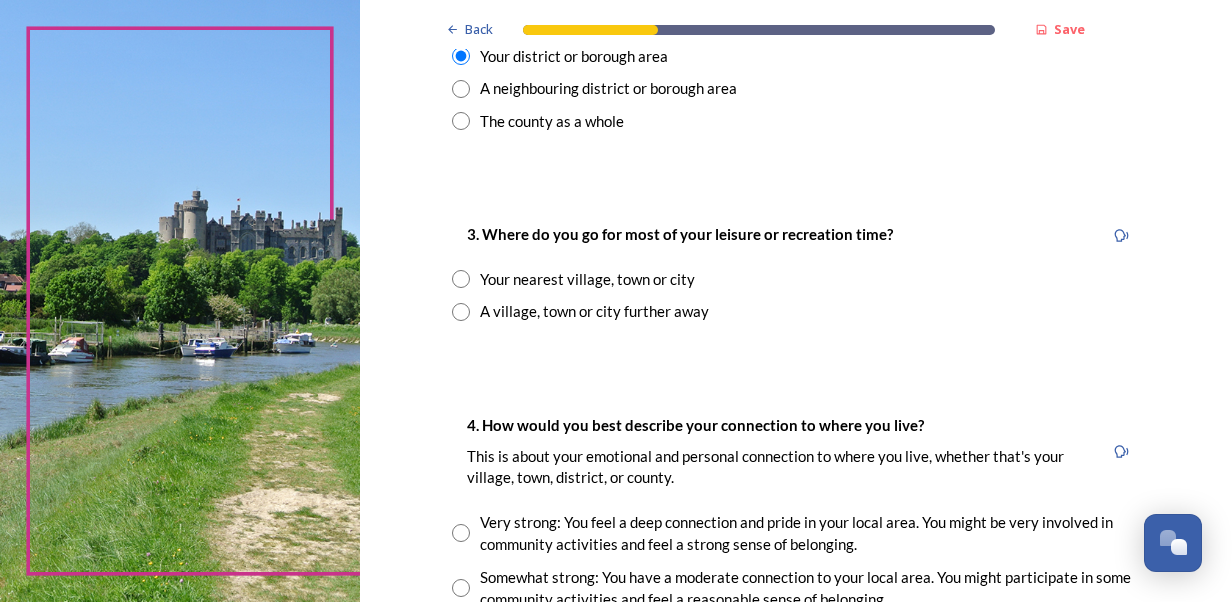 scroll, scrollTop: 924, scrollLeft: 0, axis: vertical 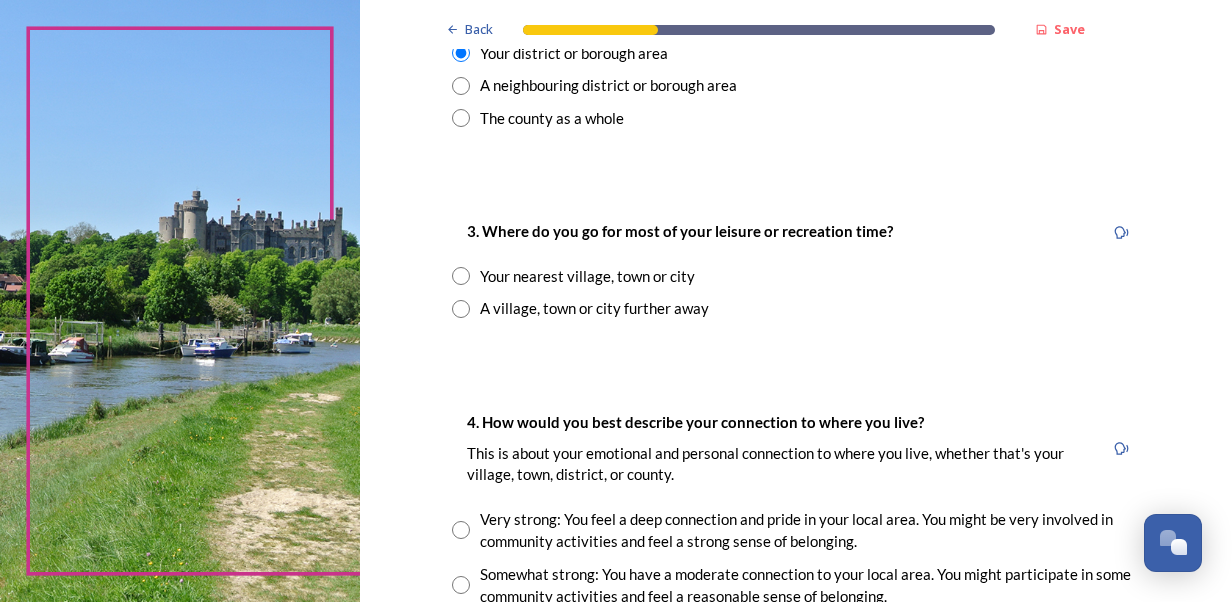 click at bounding box center [461, 276] 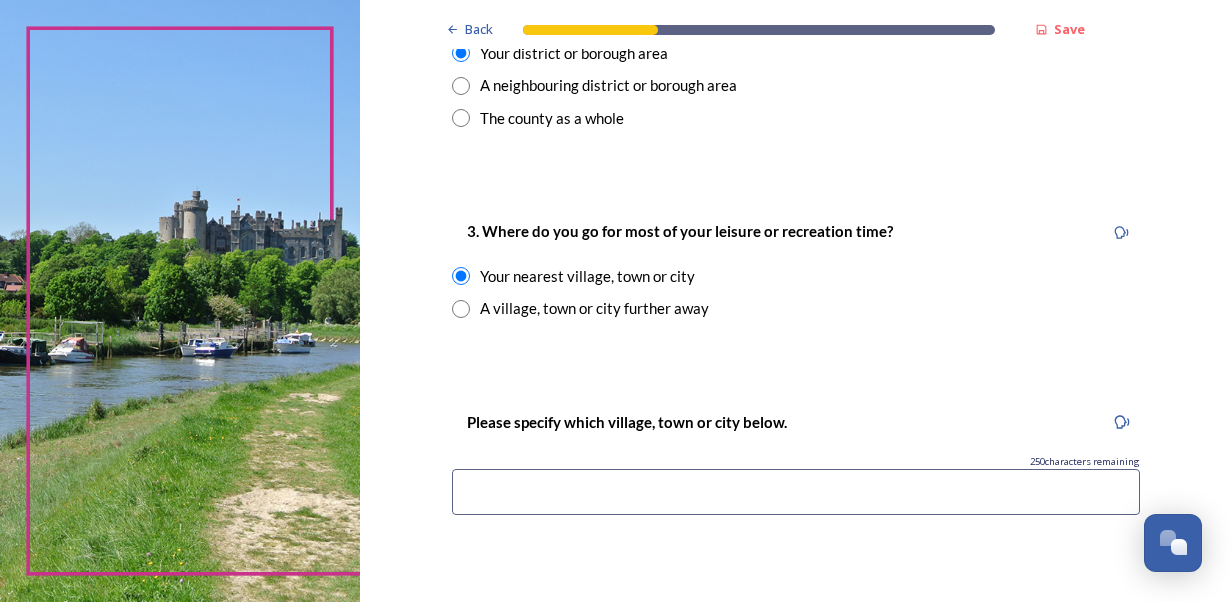 click at bounding box center (796, 492) 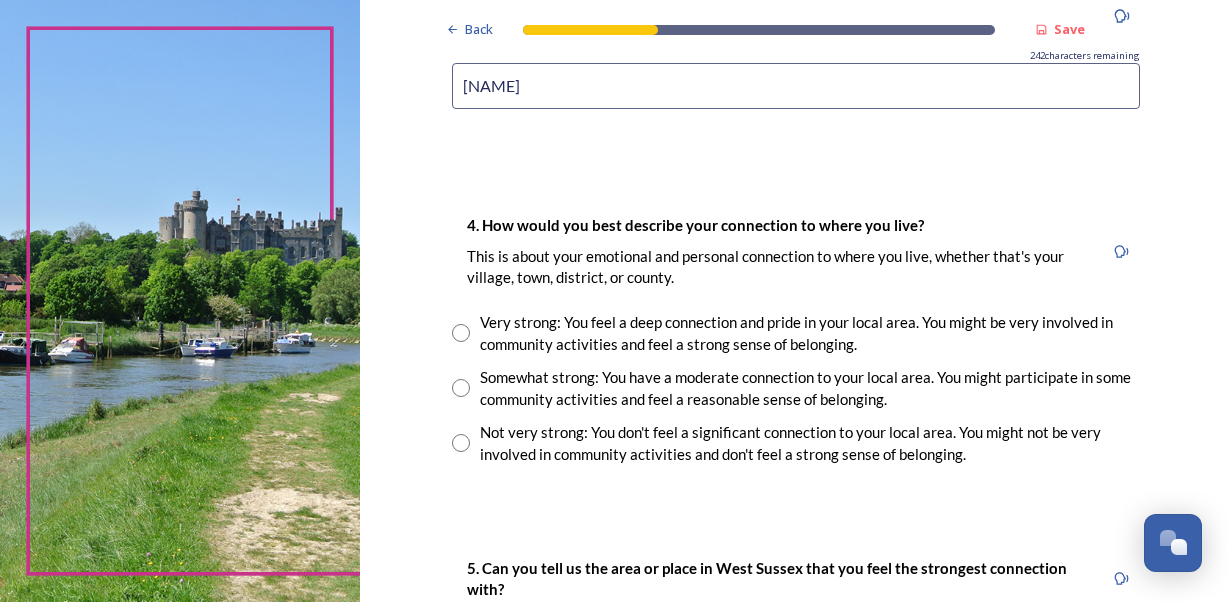 scroll, scrollTop: 1336, scrollLeft: 0, axis: vertical 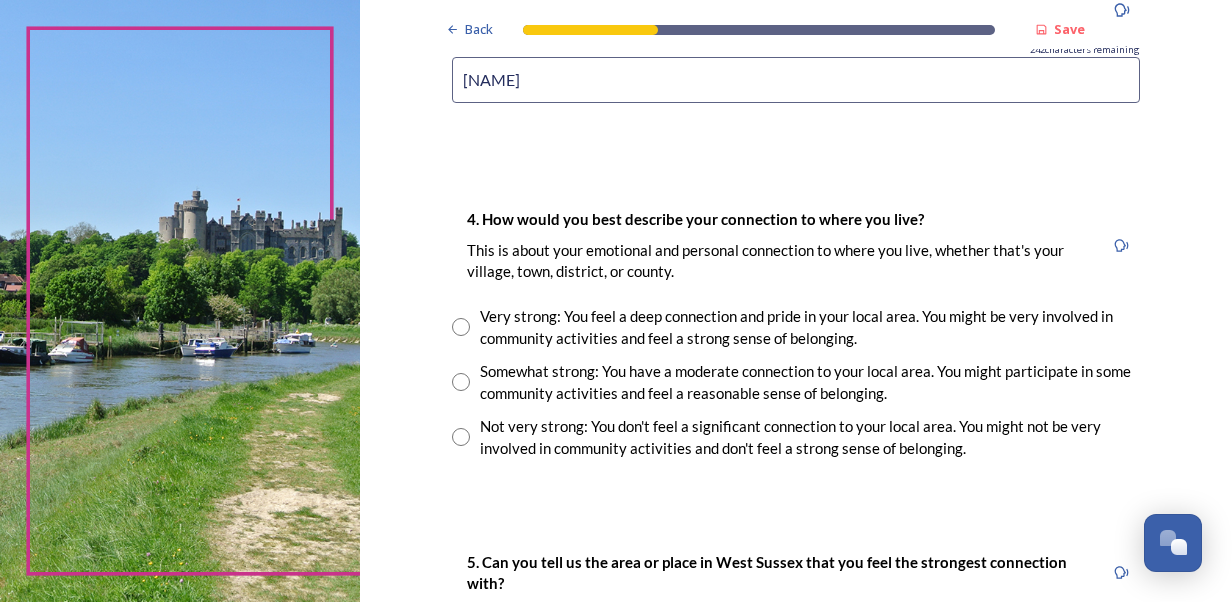 type on "WORTHING" 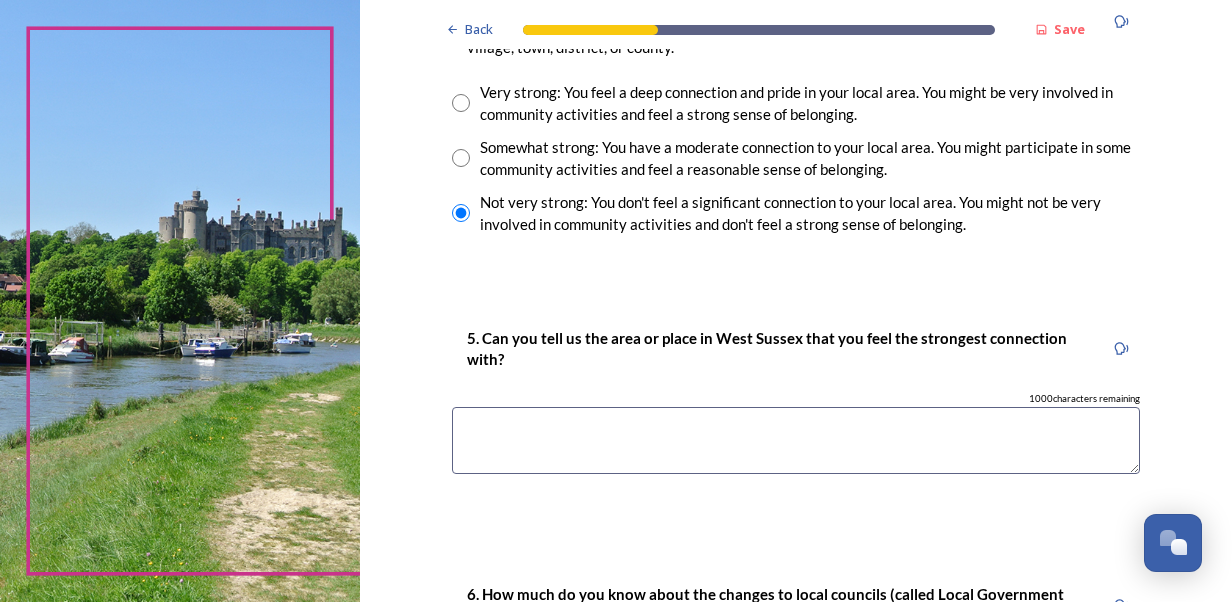scroll, scrollTop: 1668, scrollLeft: 0, axis: vertical 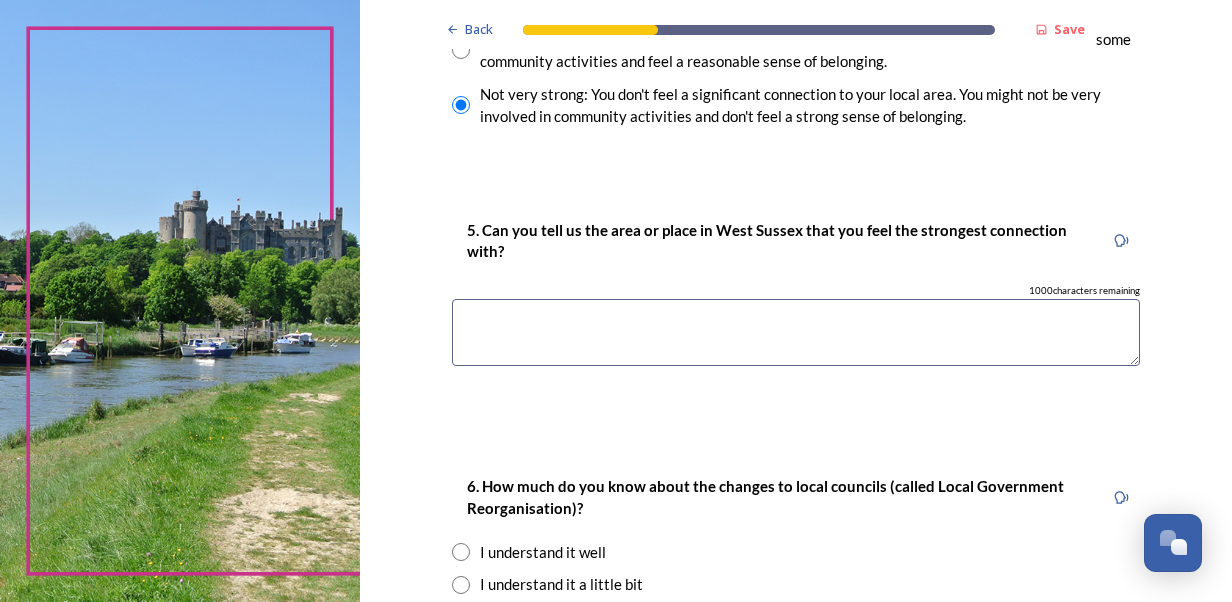 click at bounding box center [796, 332] 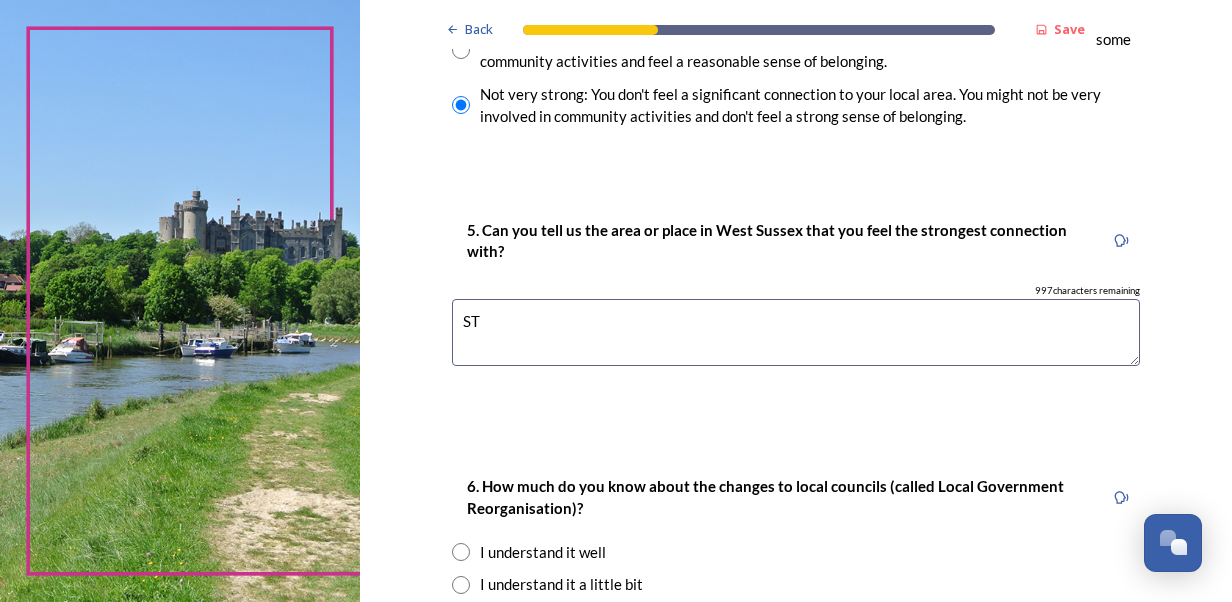 type on "T" 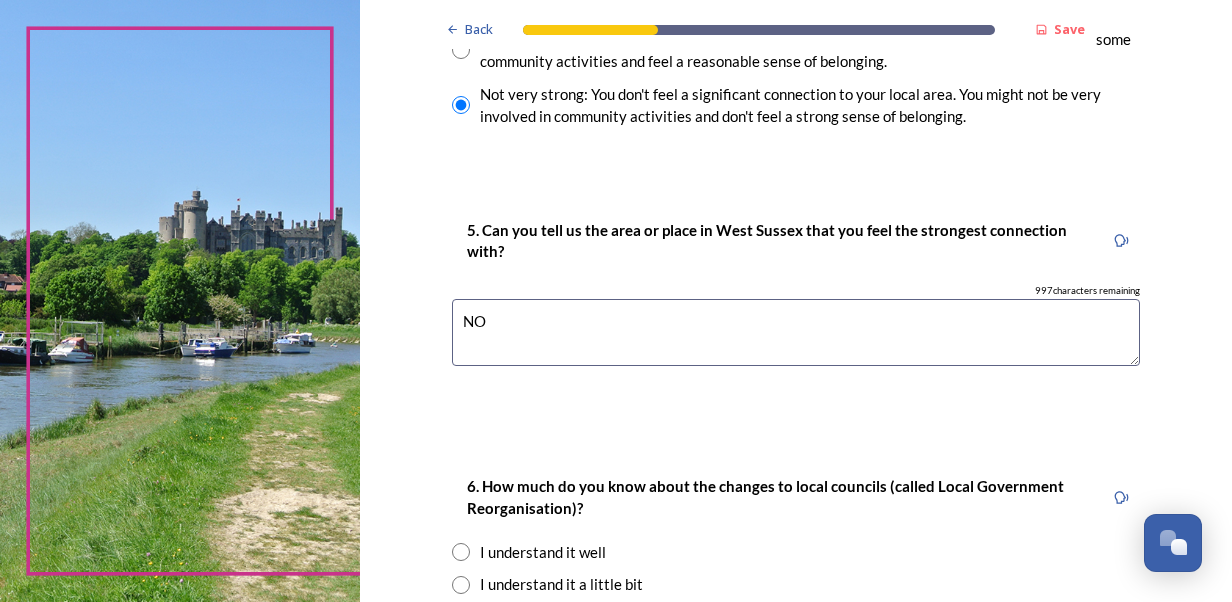 scroll, scrollTop: 1960, scrollLeft: 0, axis: vertical 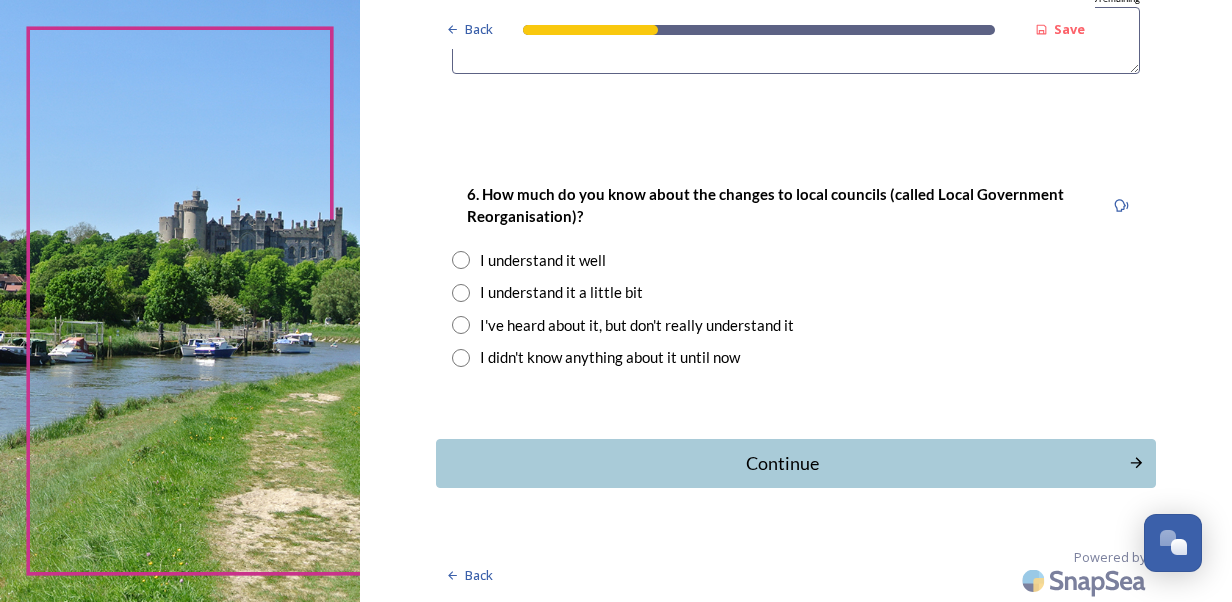 type on "NO" 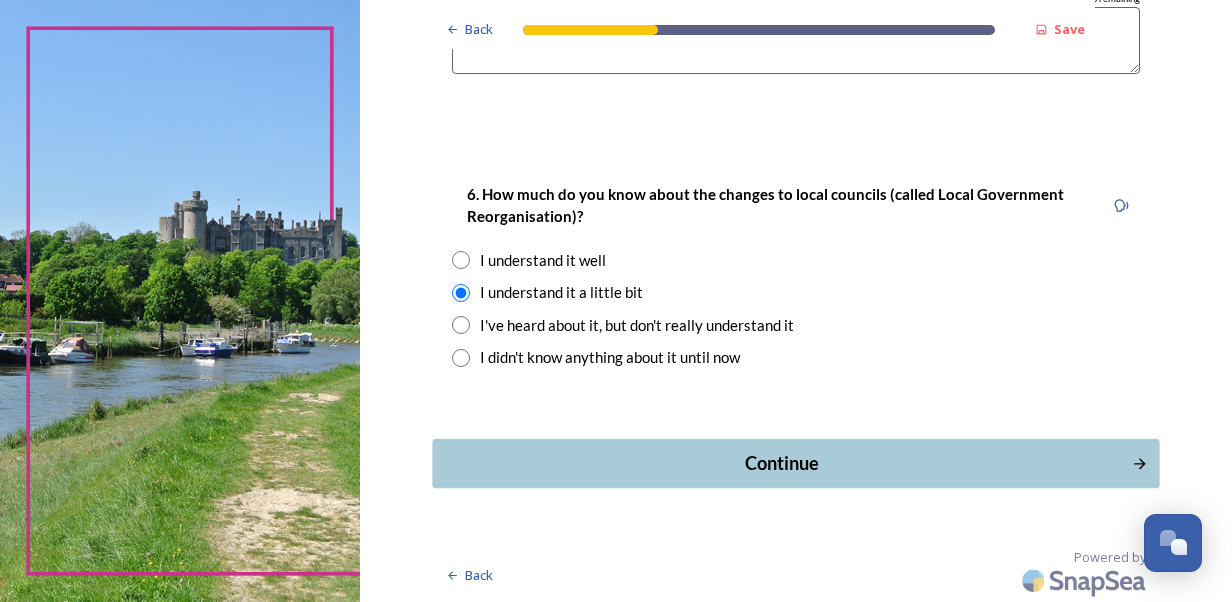 click on "Continue" at bounding box center (781, 463) 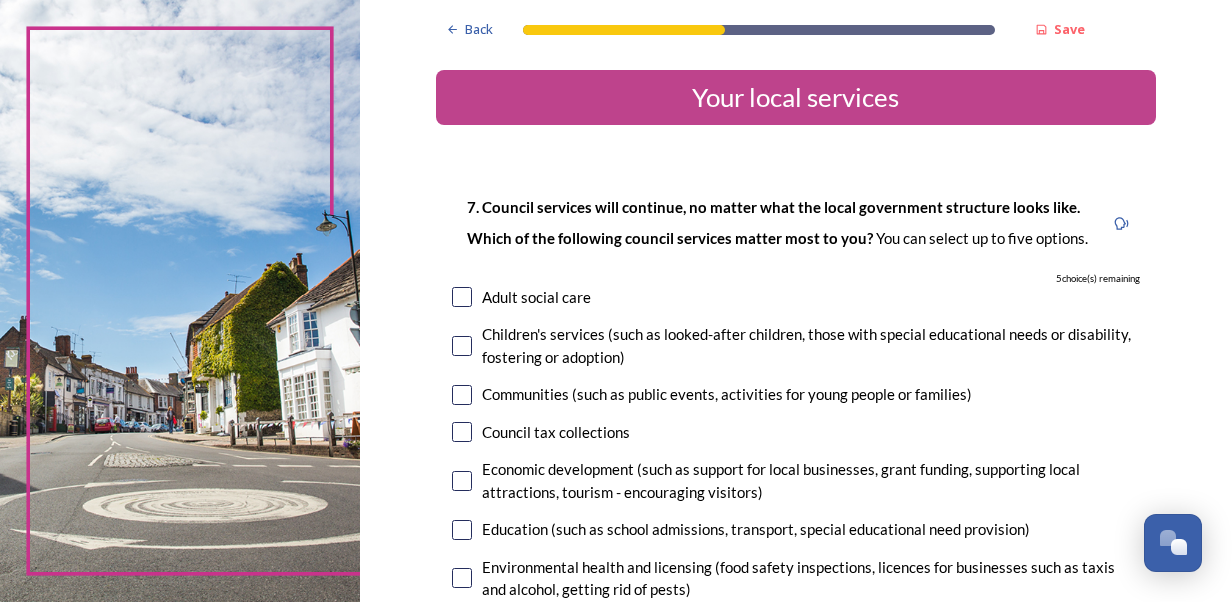 click at bounding box center [462, 297] 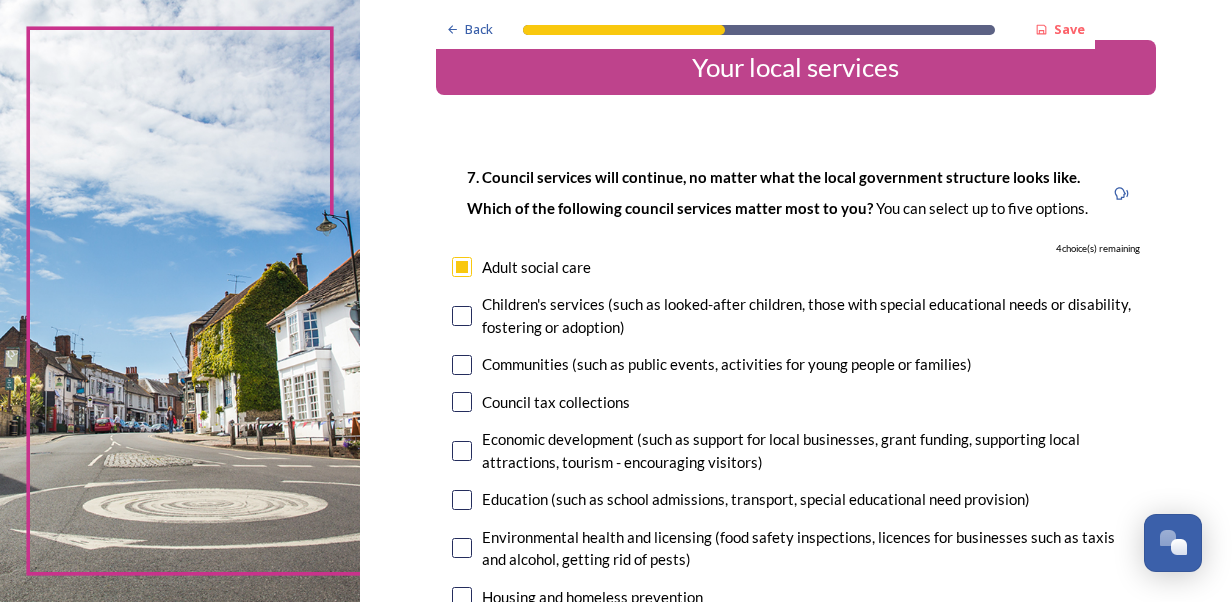 scroll, scrollTop: 100, scrollLeft: 0, axis: vertical 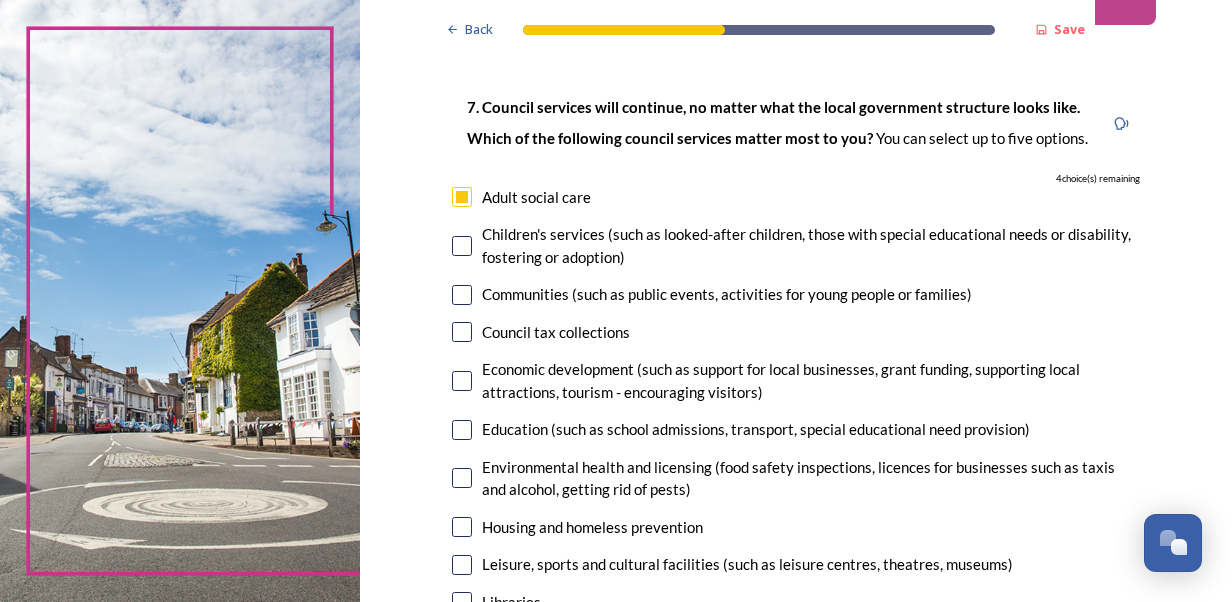 click at bounding box center [462, 430] 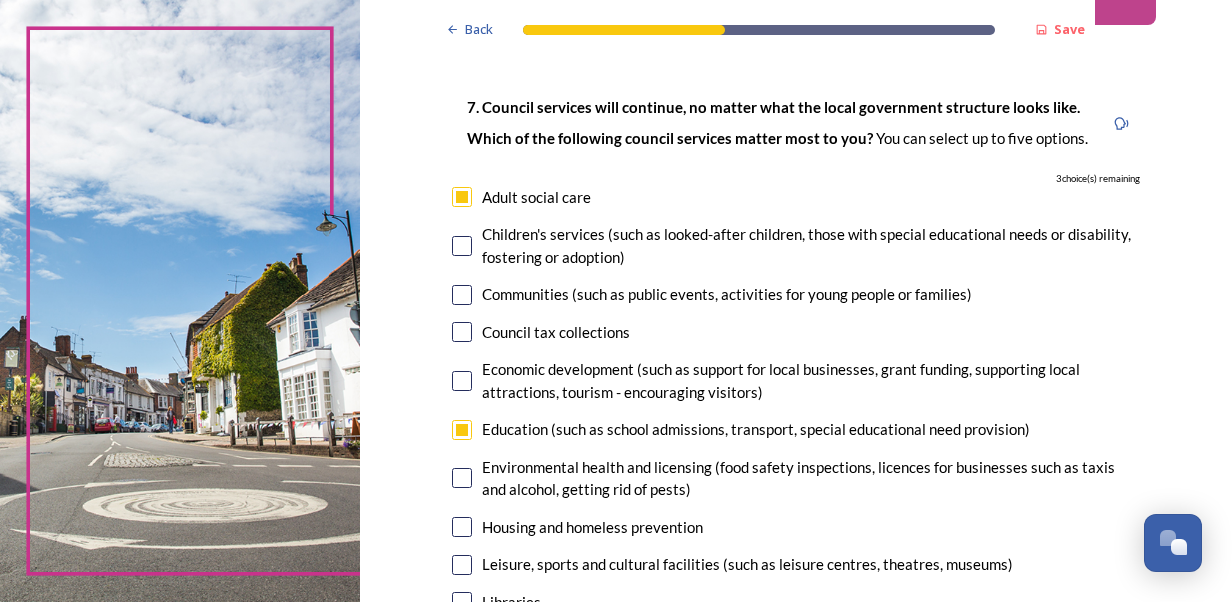 click at bounding box center [462, 478] 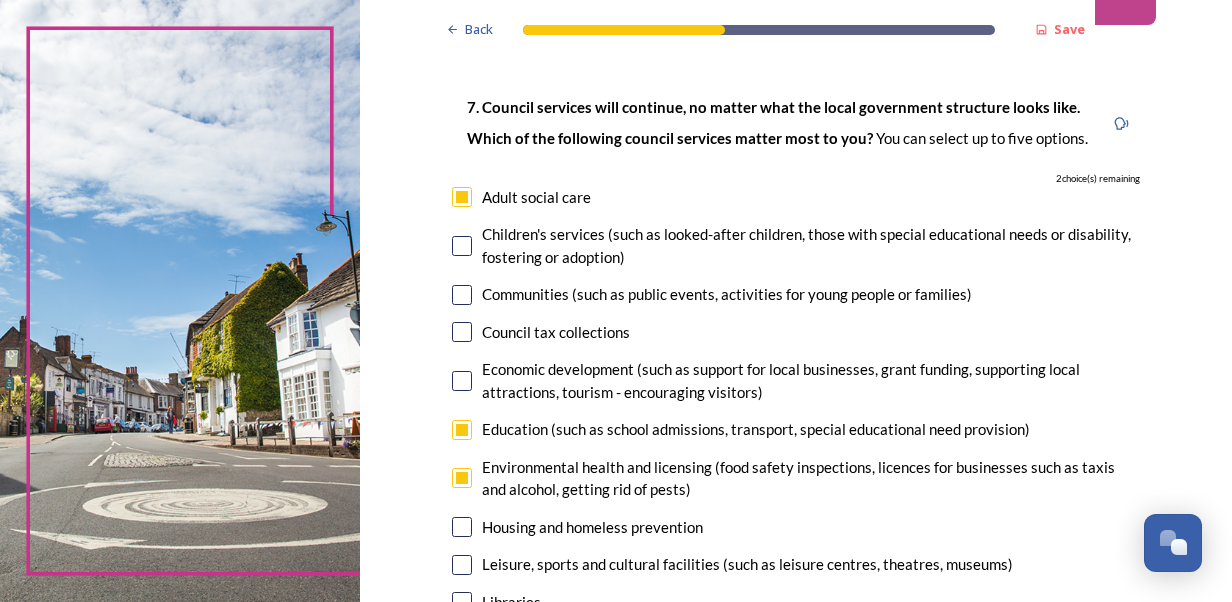 click at bounding box center [462, 527] 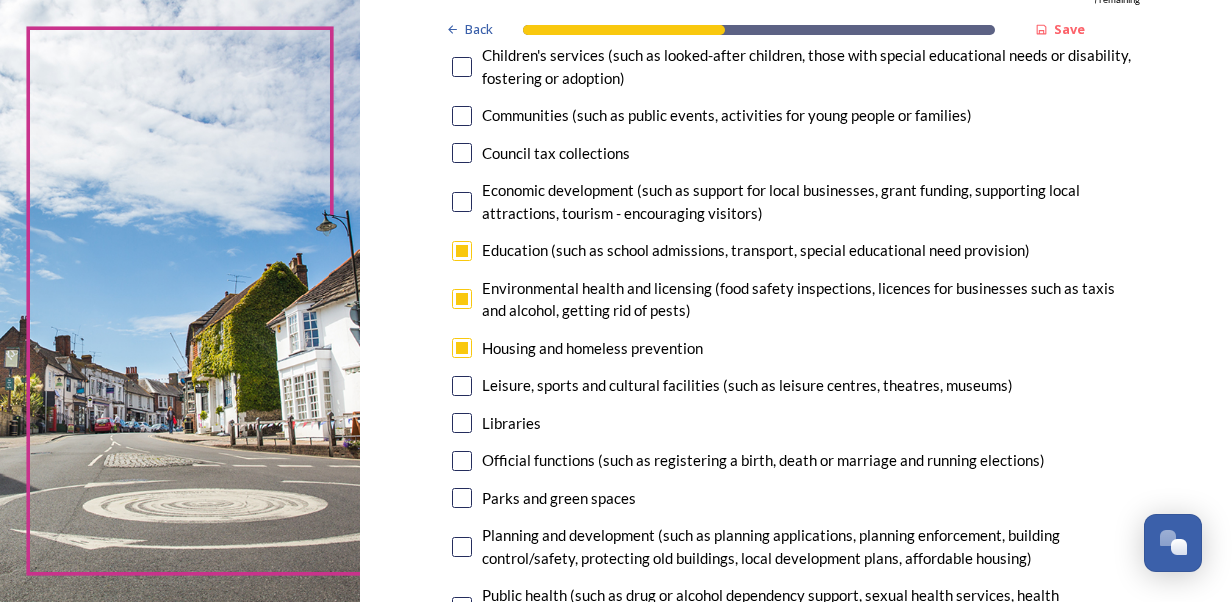 scroll, scrollTop: 312, scrollLeft: 0, axis: vertical 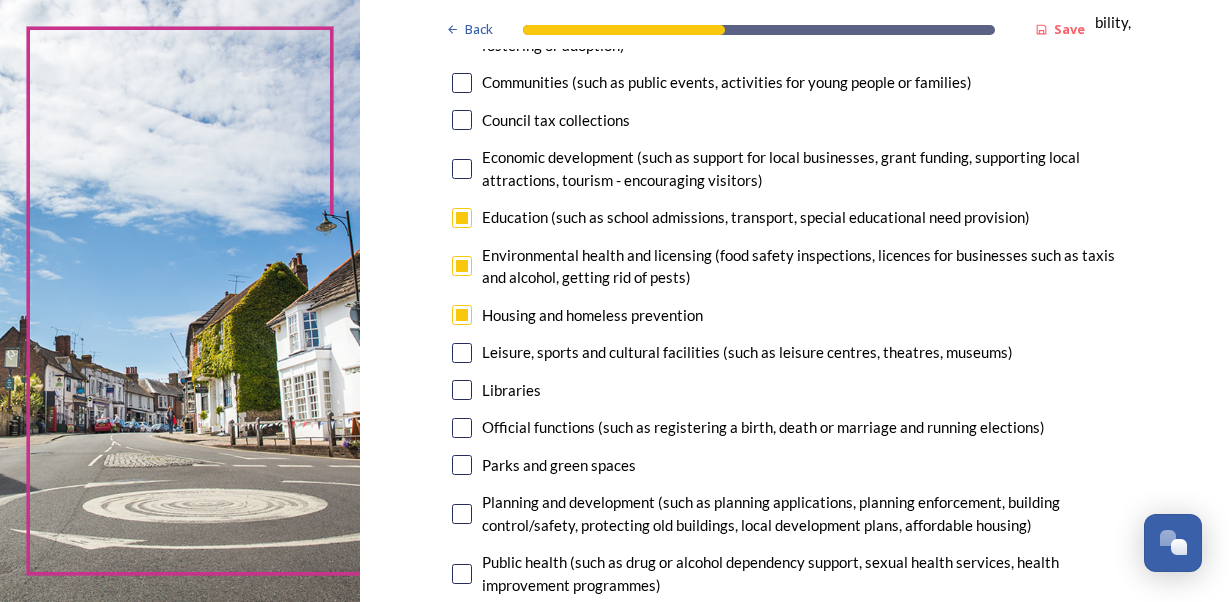 click at bounding box center [462, 390] 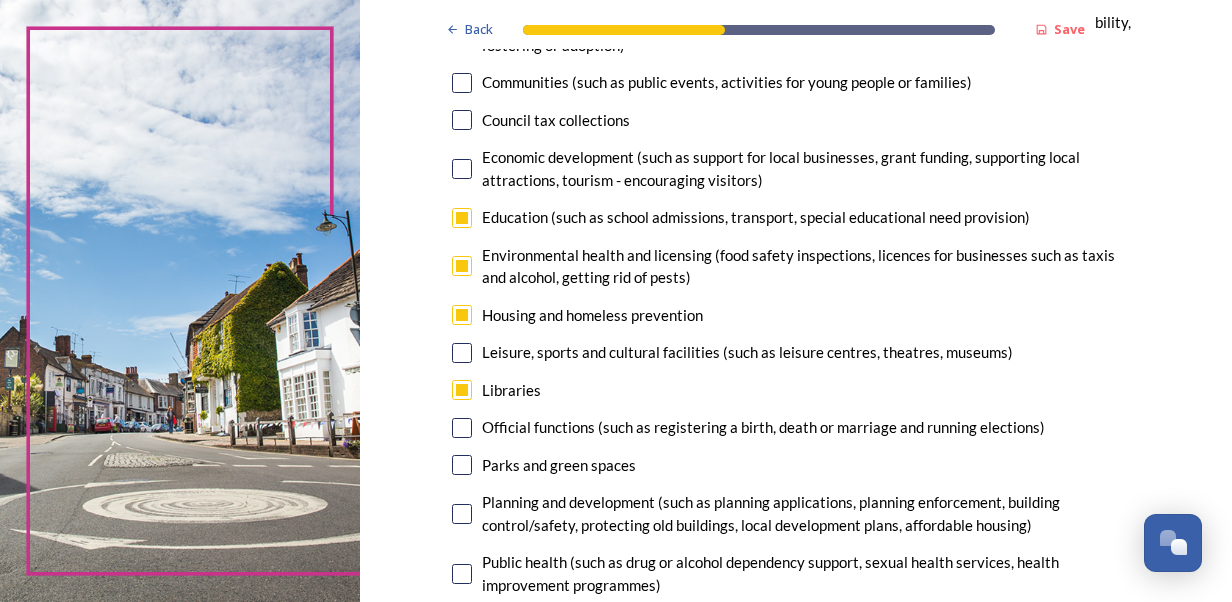 click at bounding box center [462, 465] 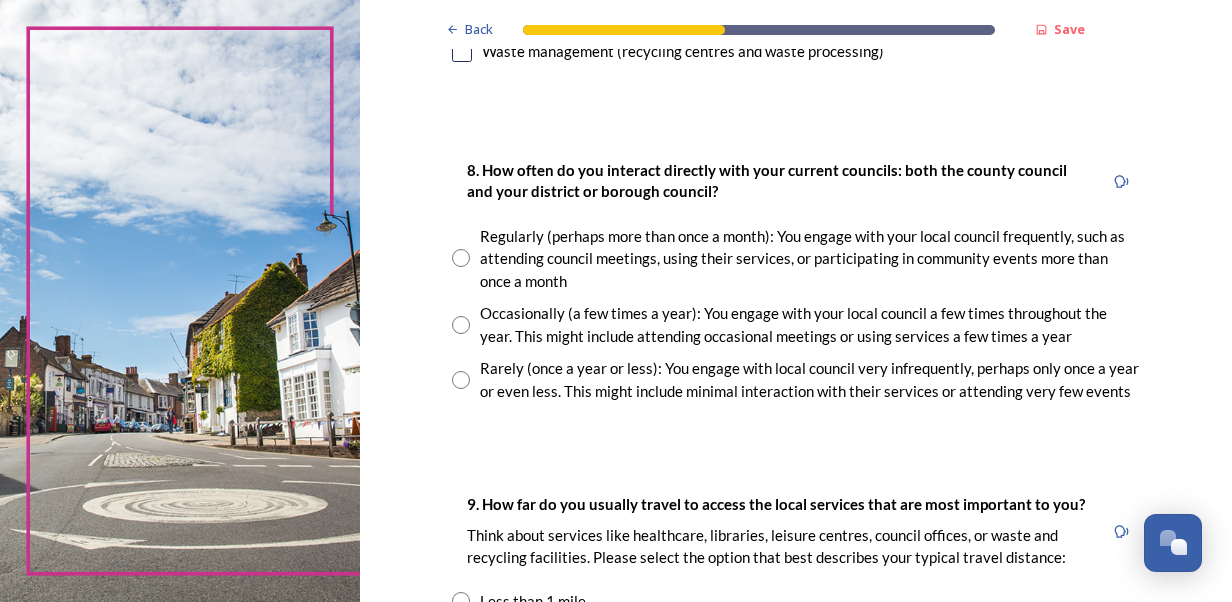 scroll, scrollTop: 1048, scrollLeft: 0, axis: vertical 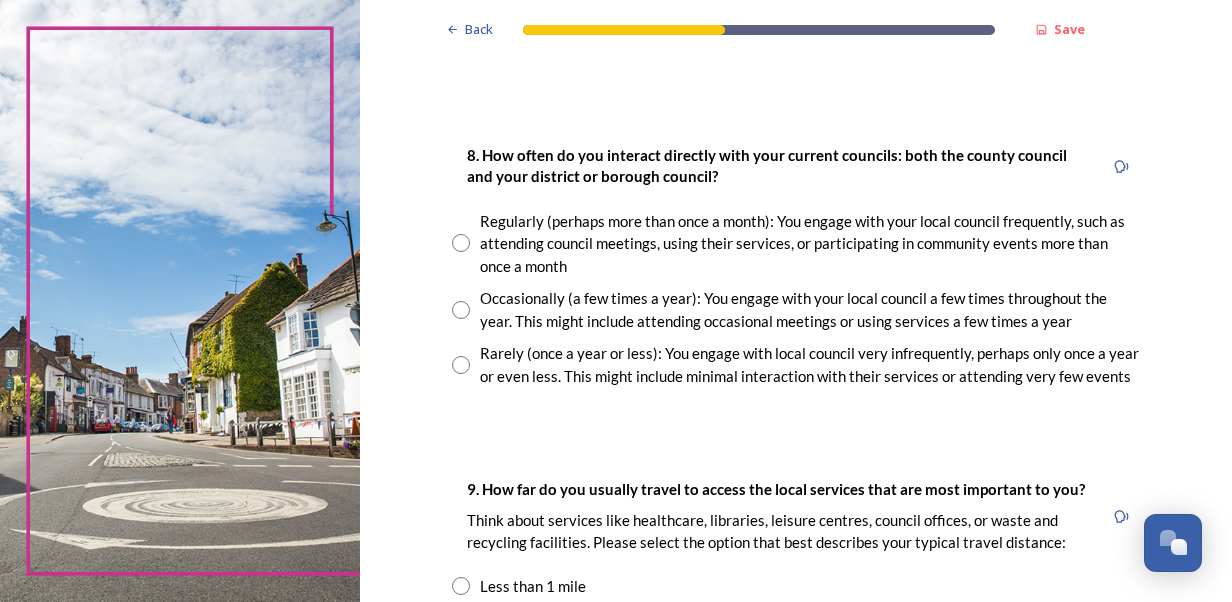 click at bounding box center [461, 243] 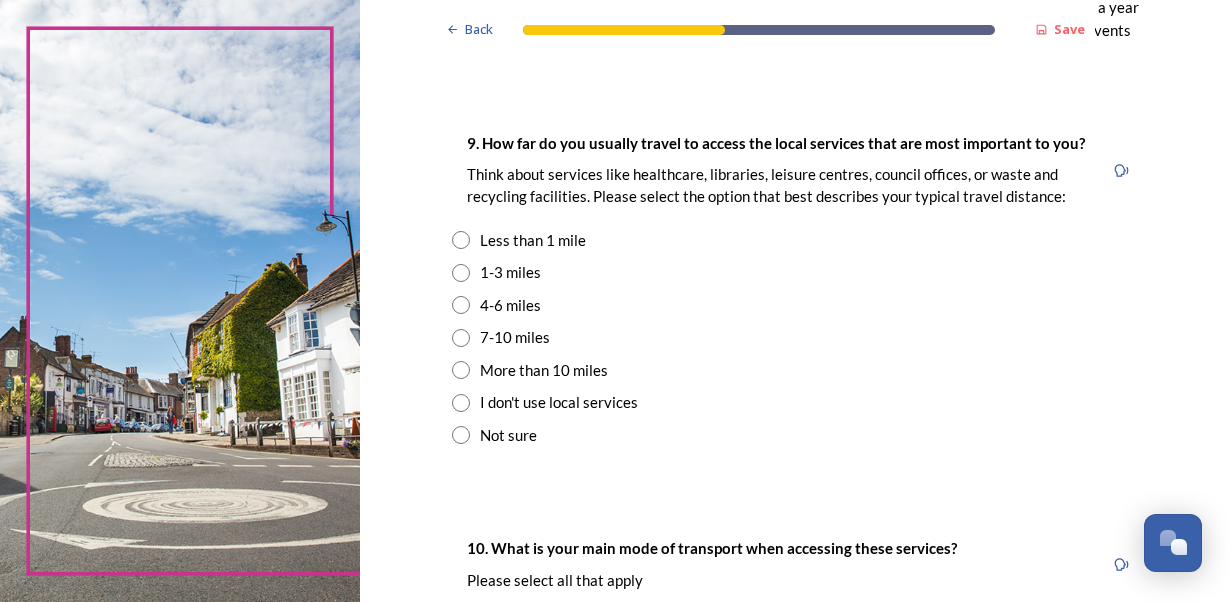 scroll, scrollTop: 1397, scrollLeft: 0, axis: vertical 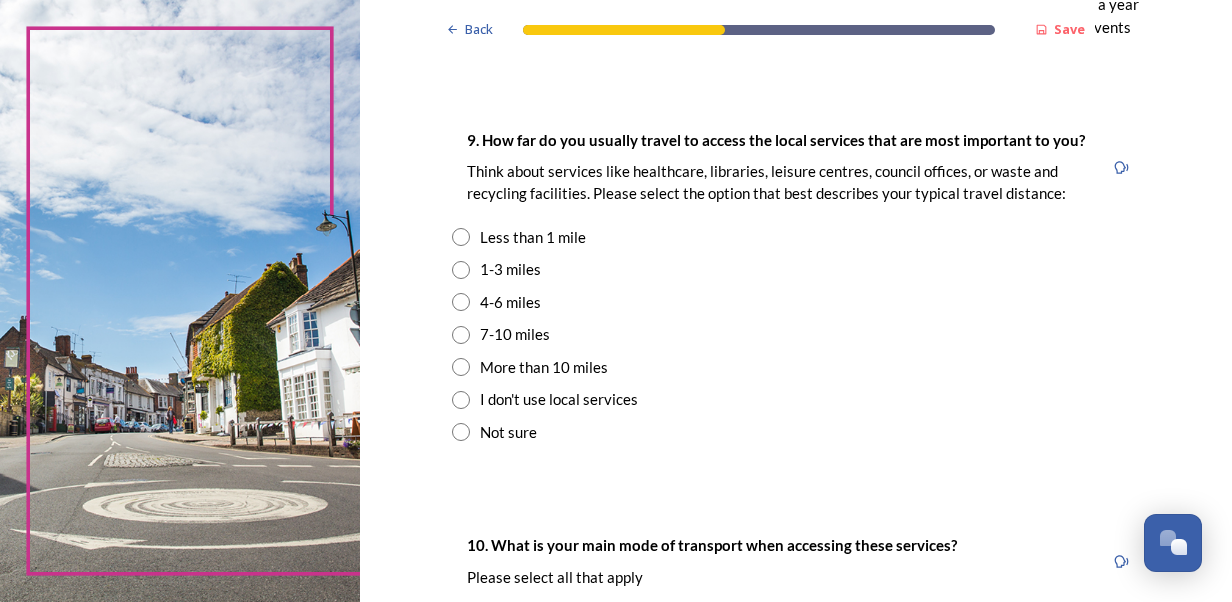 click at bounding box center (461, 270) 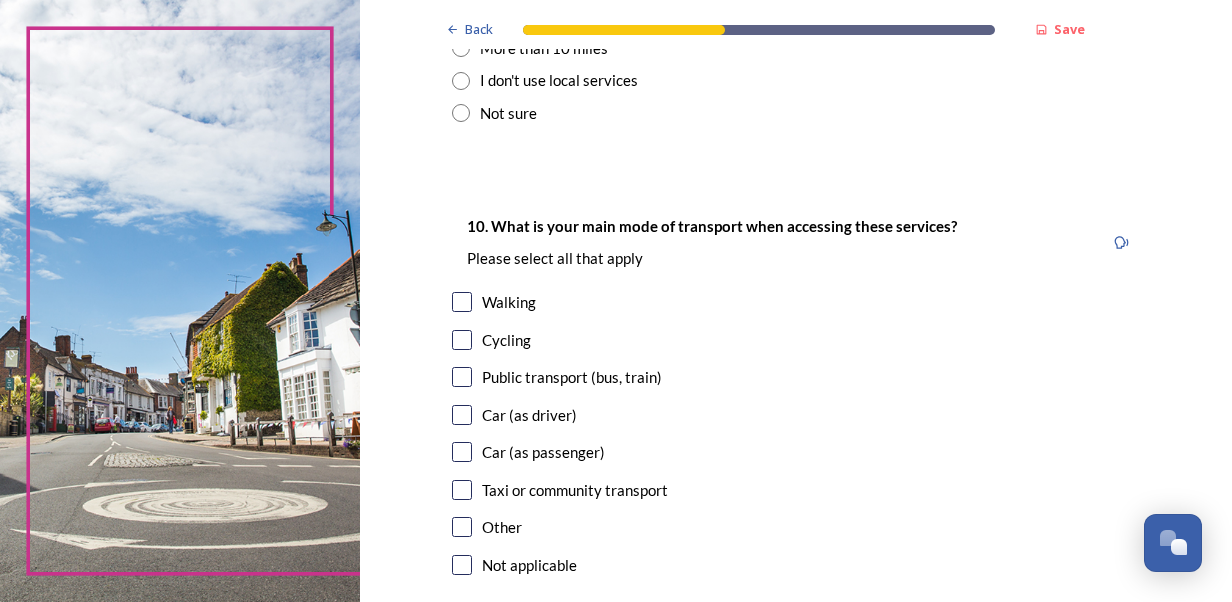 scroll, scrollTop: 1865, scrollLeft: 0, axis: vertical 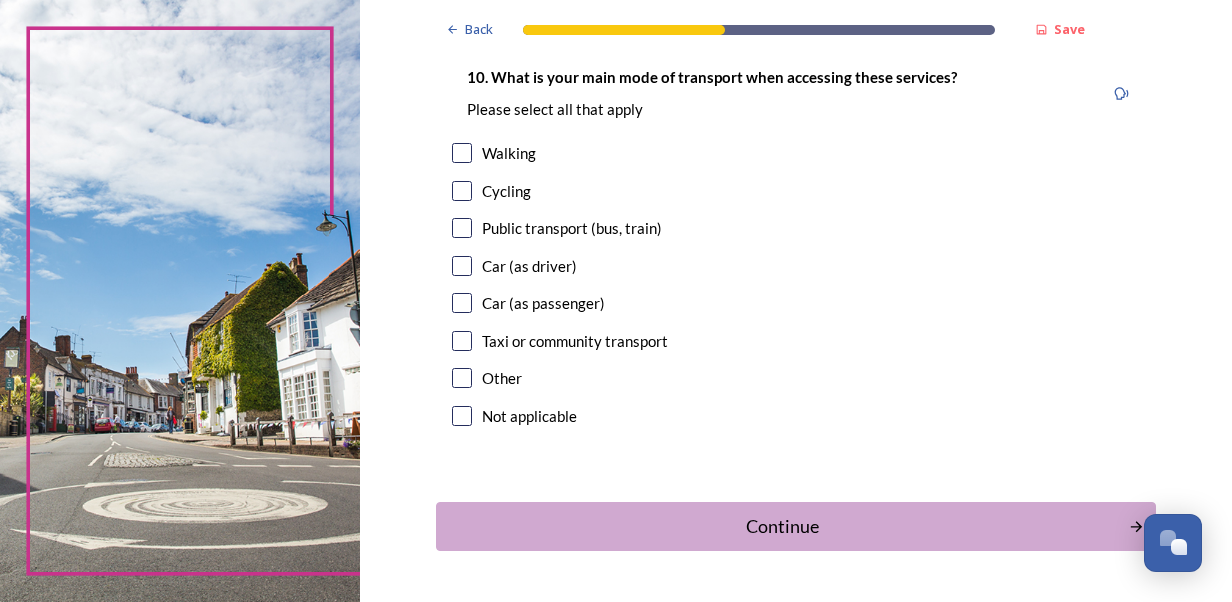 click at bounding box center [462, 153] 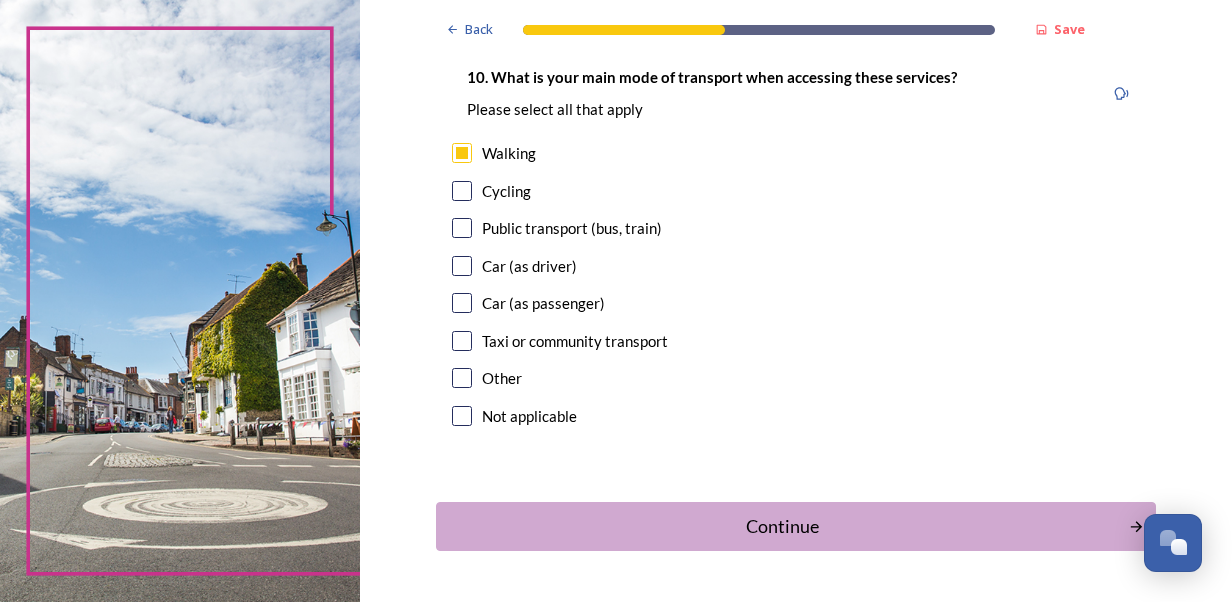 click at bounding box center [462, 228] 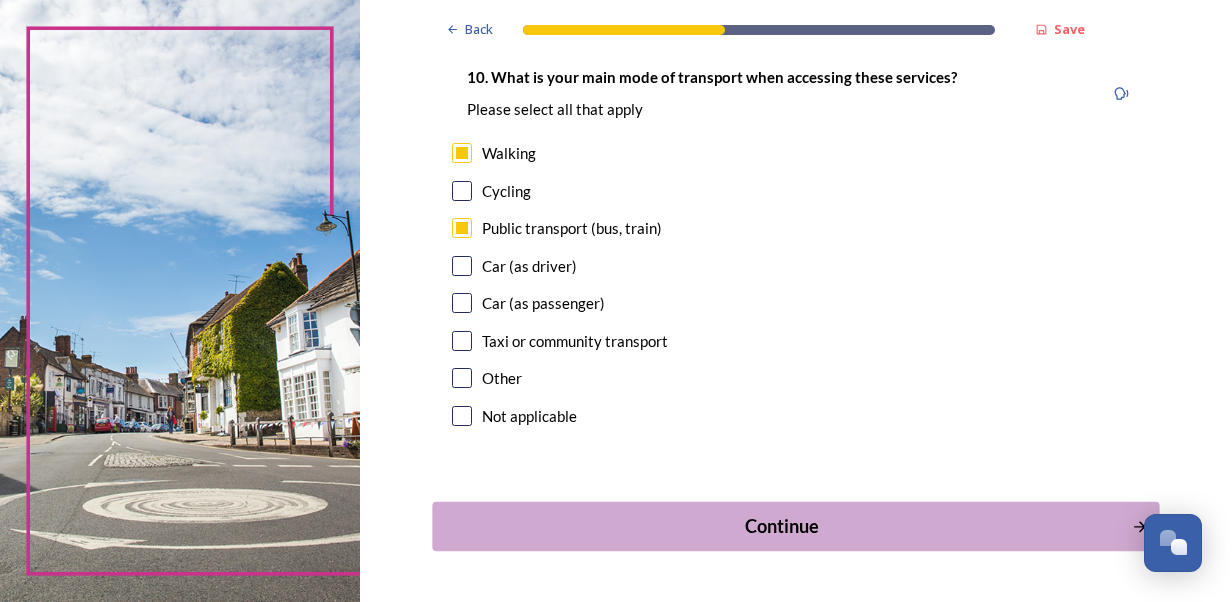 click on "Continue" at bounding box center (781, 526) 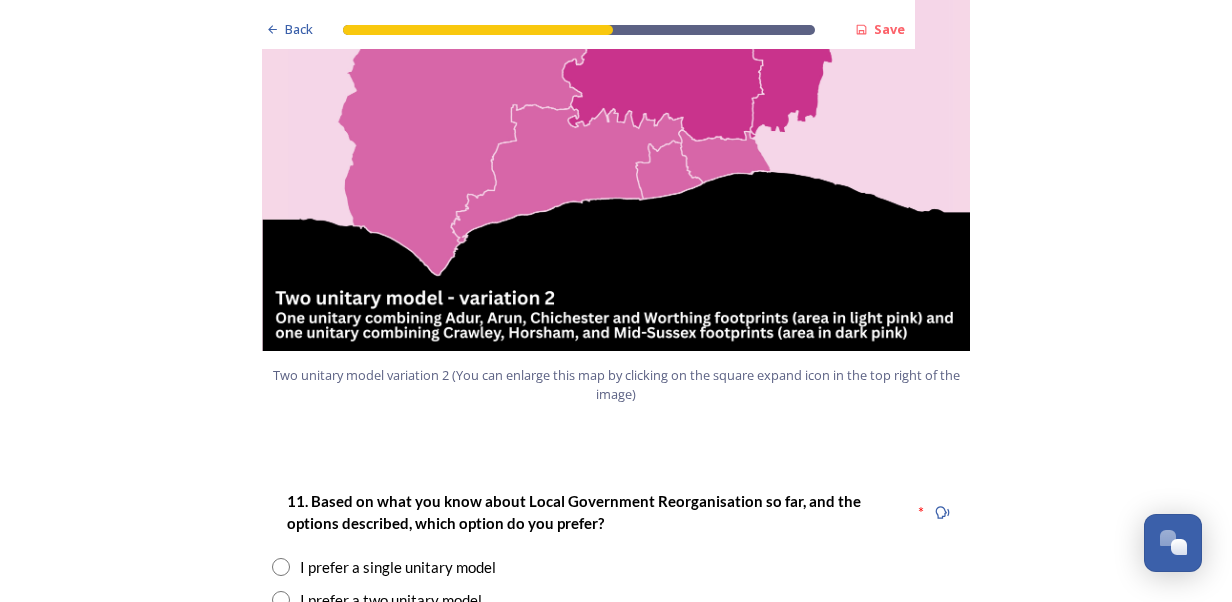 scroll, scrollTop: 2576, scrollLeft: 0, axis: vertical 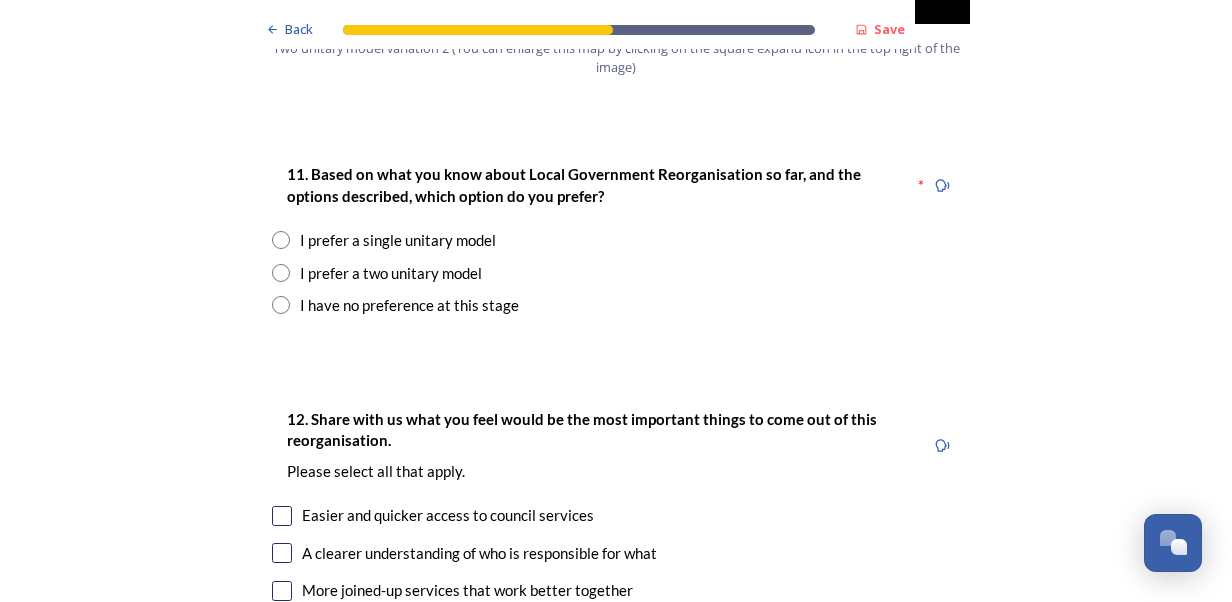 click at bounding box center (281, 240) 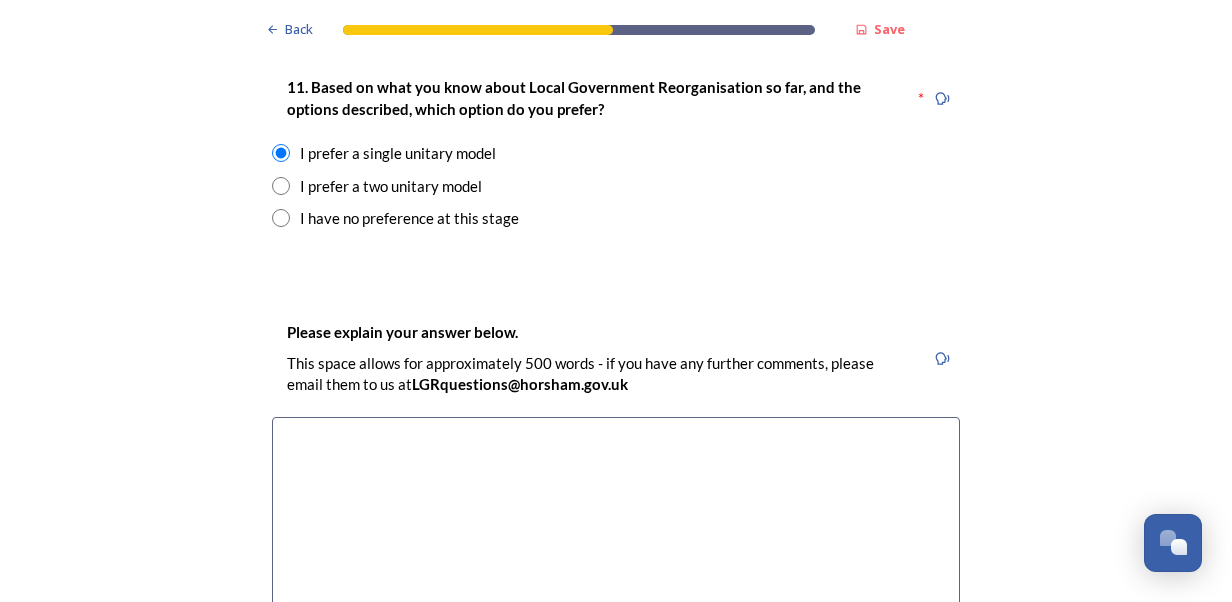 scroll, scrollTop: 2814, scrollLeft: 0, axis: vertical 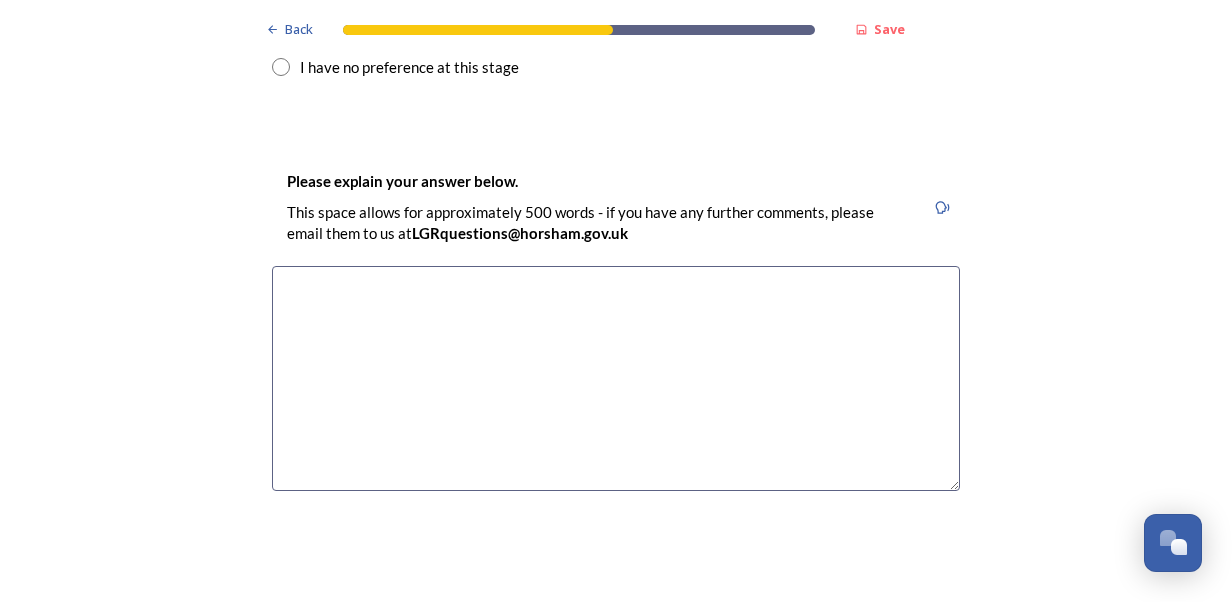 click at bounding box center [616, 378] 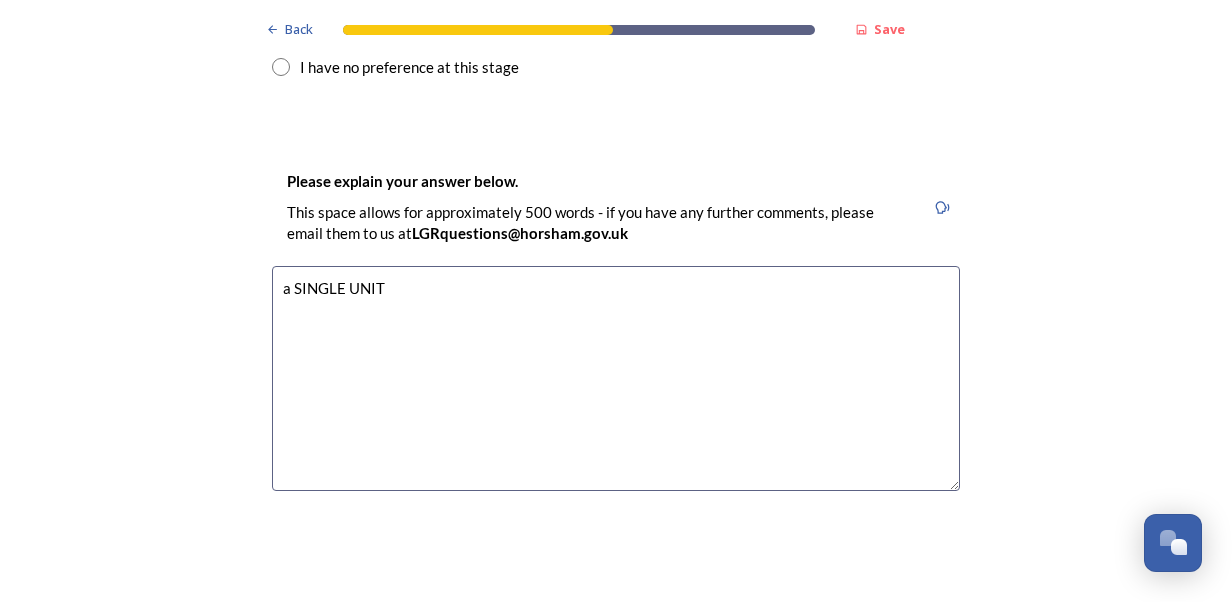 click on "a SINGLE UNIT" at bounding box center (616, 378) 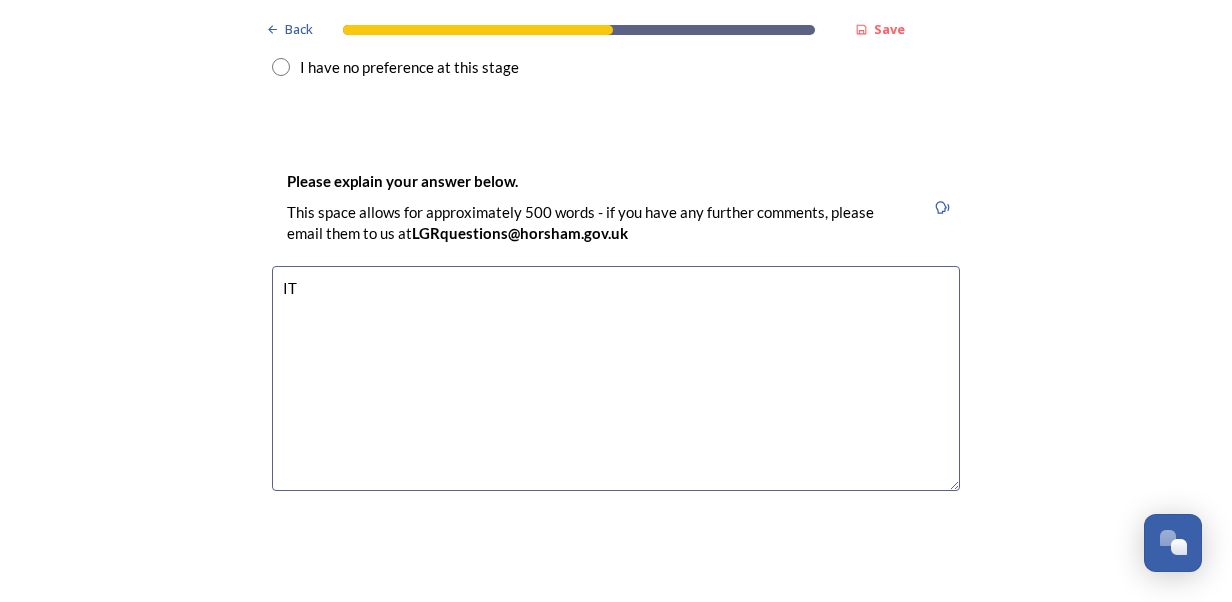 type on "T" 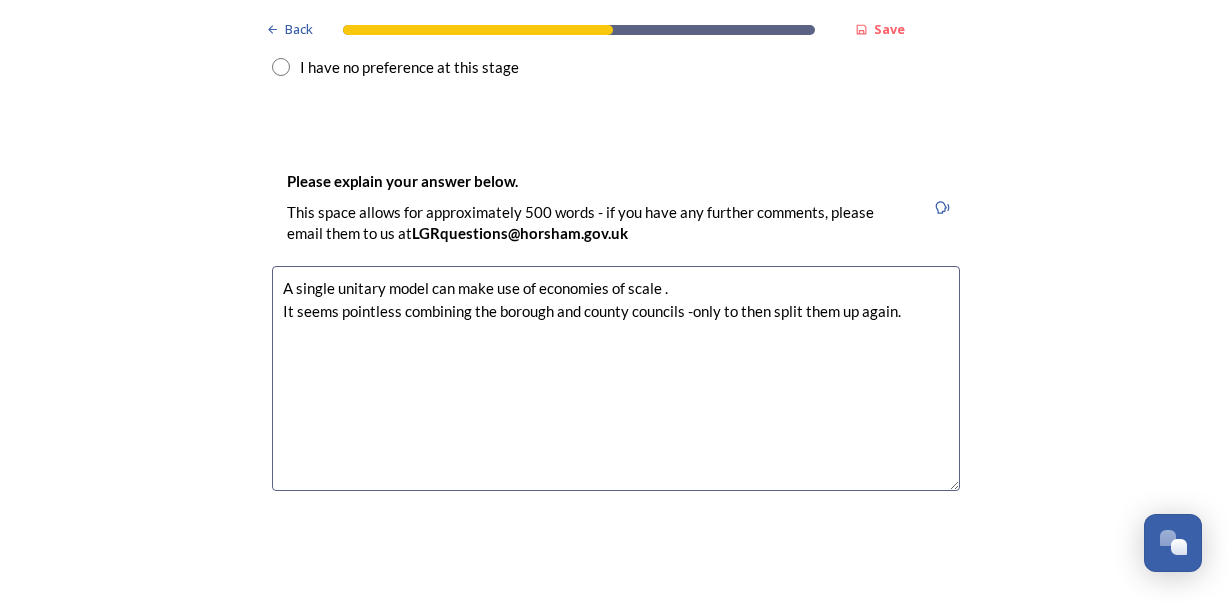click on "A single unitary model can make use of economies of scale .
It seems pointless combining the borough and county councils -only to then split them up again." at bounding box center (616, 378) 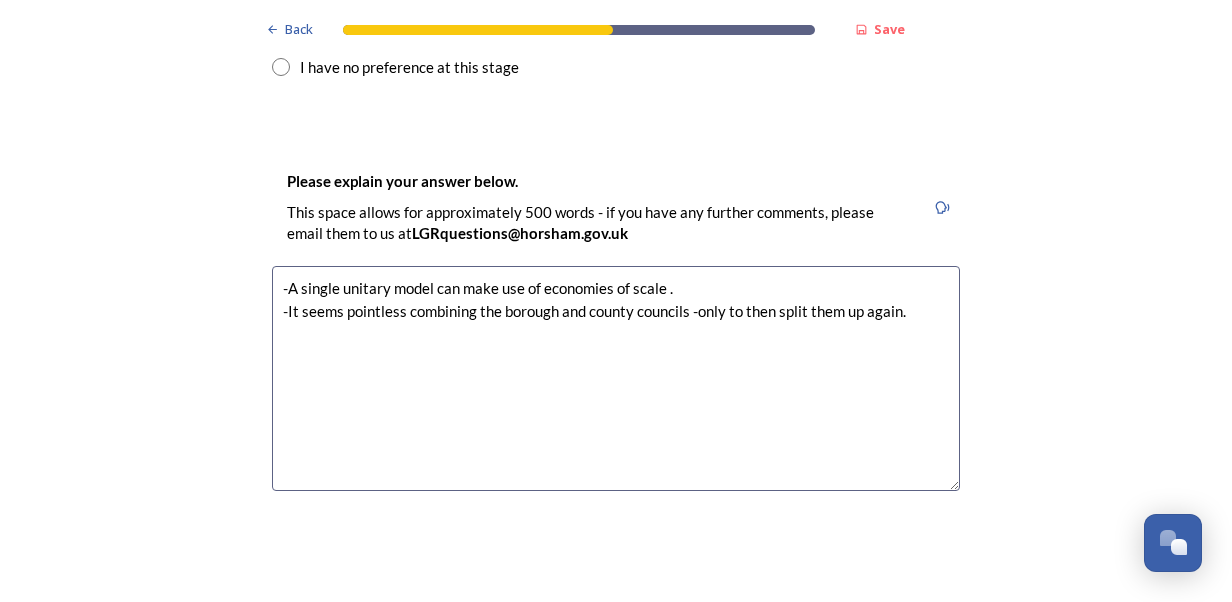 click on "-A single unitary model can make use of economies of scale .
-It seems pointless combining the borough and county councils -only to then split them up again." at bounding box center (616, 378) 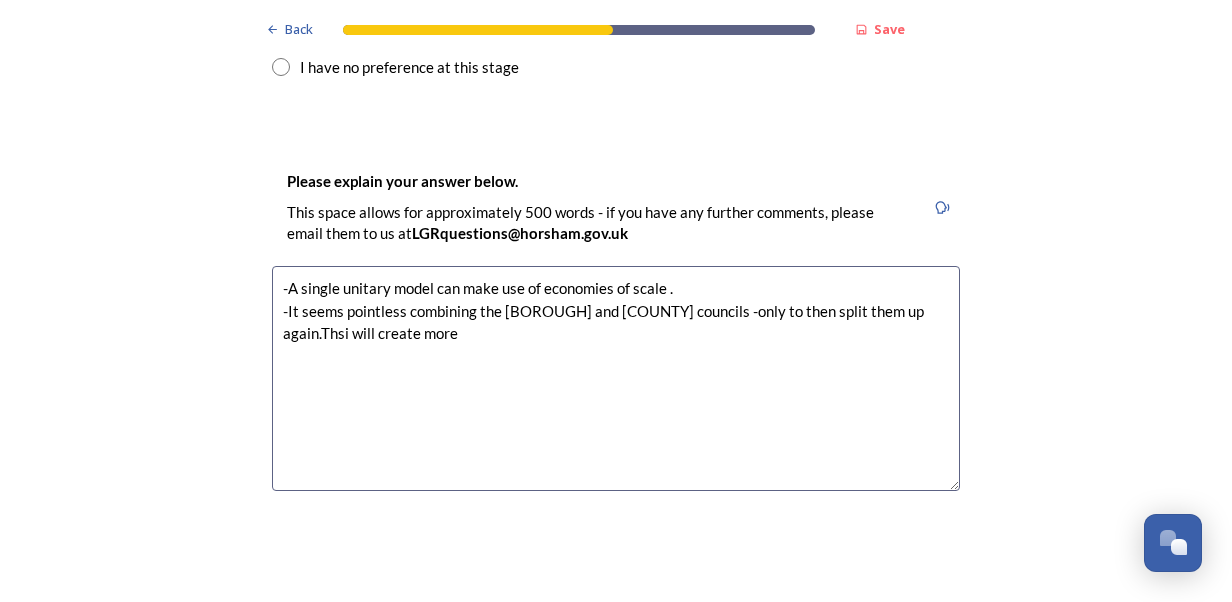 click on "-A single unitary model can make use of economies of scale .
-It seems pointless combining the borough and county councils -only to then split them up again.Thsi will create more" at bounding box center (616, 378) 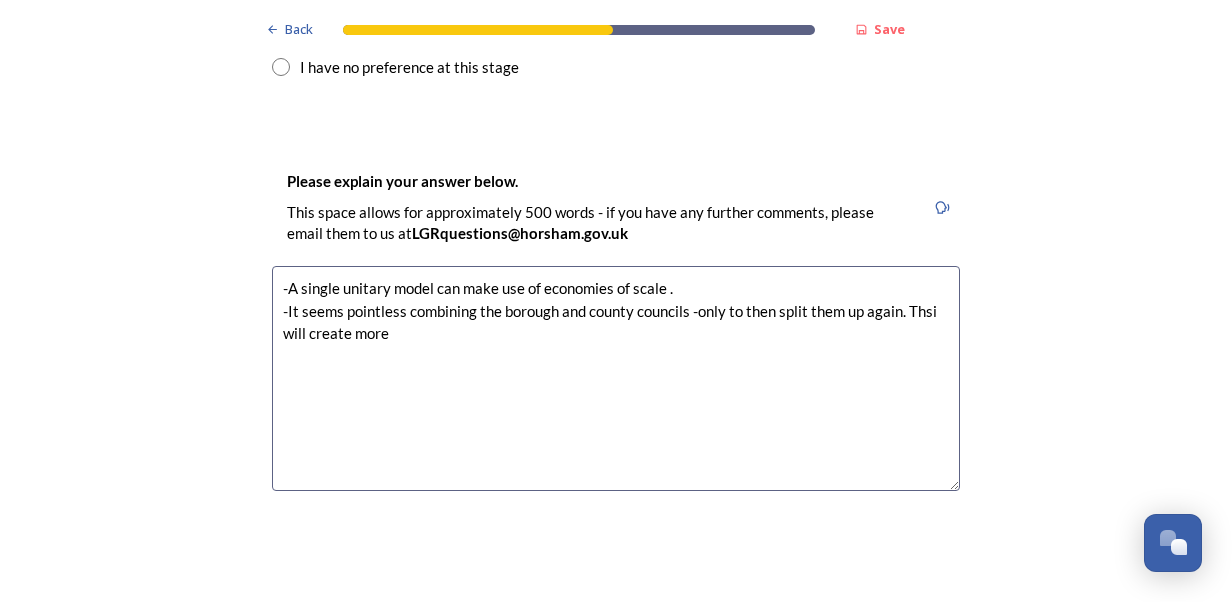 click on "-A single unitary model can make use of economies of scale .
-It seems pointless combining the borough and county councils -only to then split them up again. Thsi will create more" at bounding box center (616, 378) 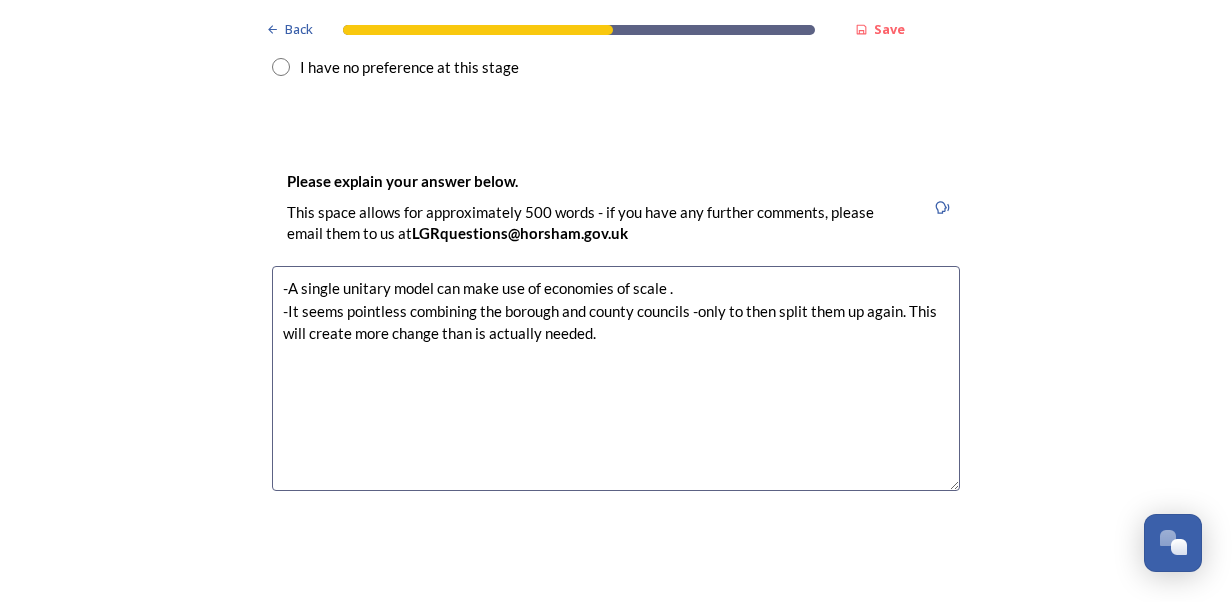 click on "-A single unitary model can make use of economies of scale .
-It seems pointless combining the borough and county councils -only to then split them up again. This will create more change than is actually needed." at bounding box center (616, 378) 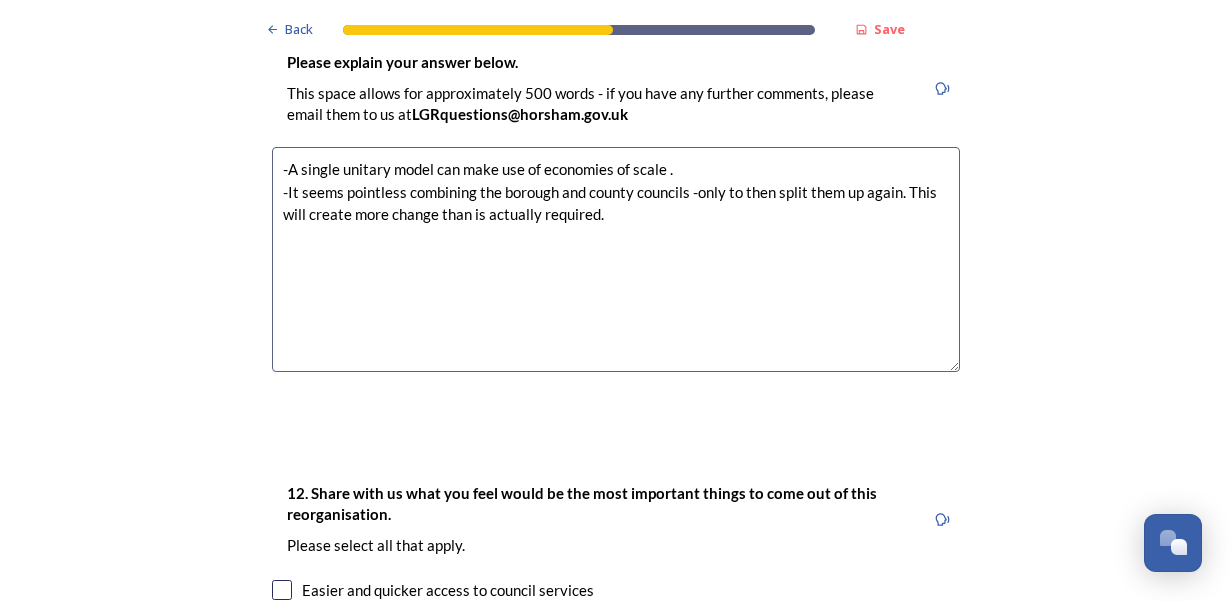 scroll, scrollTop: 3298, scrollLeft: 0, axis: vertical 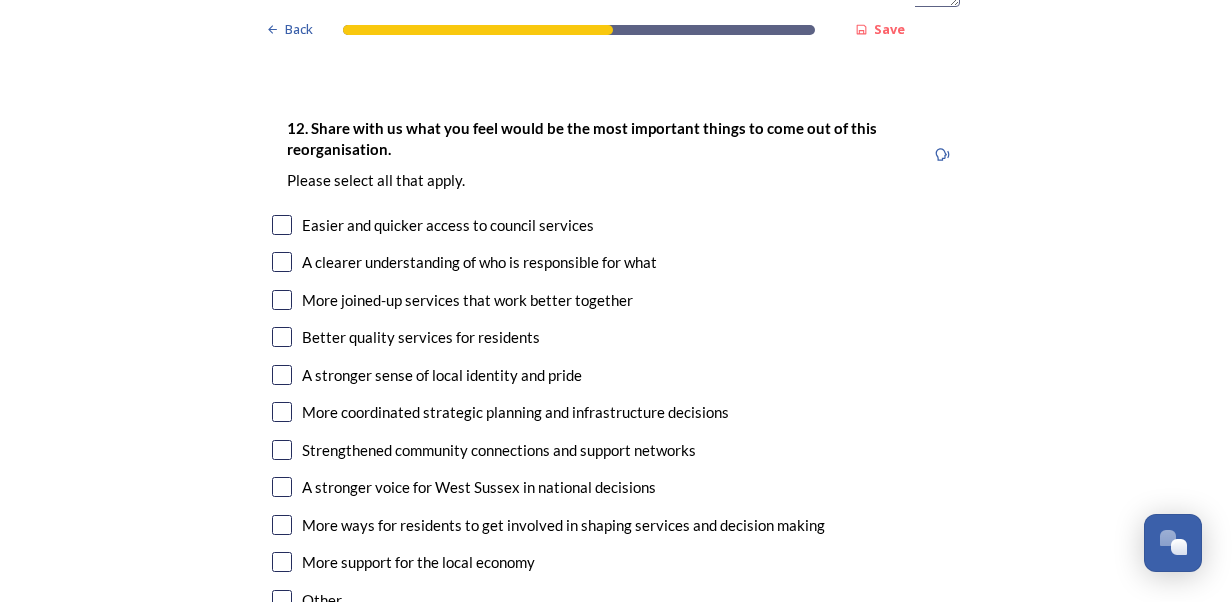type on "-A single unitary model can make use of economies of scale .
-It seems pointless combining the borough and county councils -only to then split them up again. This will create more change than is actually required." 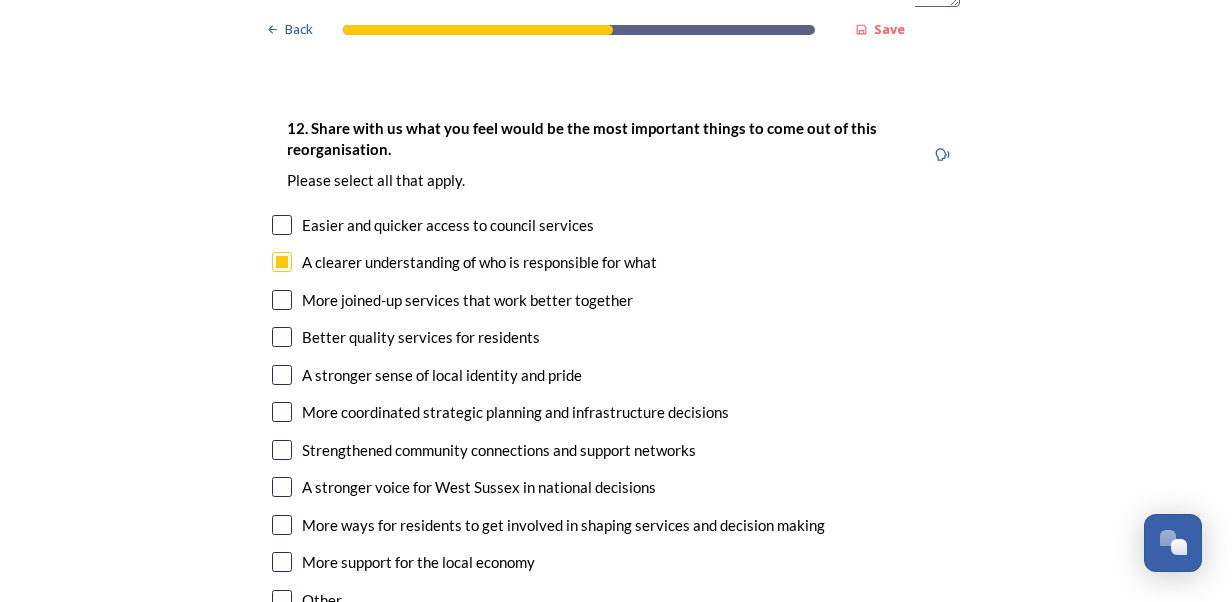 click at bounding box center [282, 300] 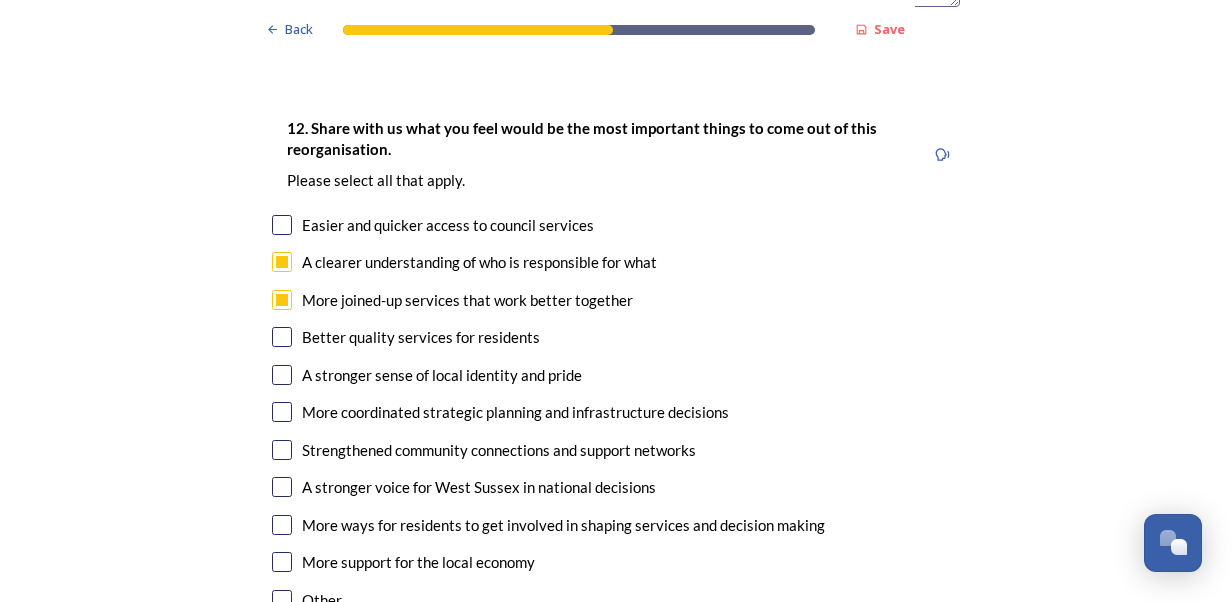 click at bounding box center (282, 337) 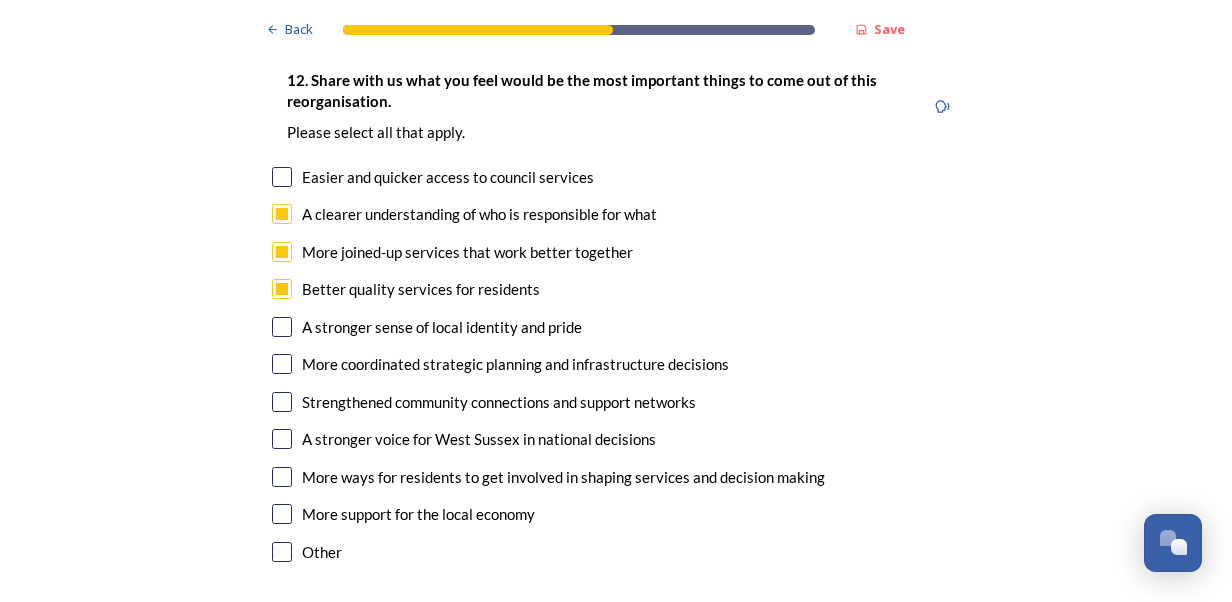 scroll, scrollTop: 3450, scrollLeft: 0, axis: vertical 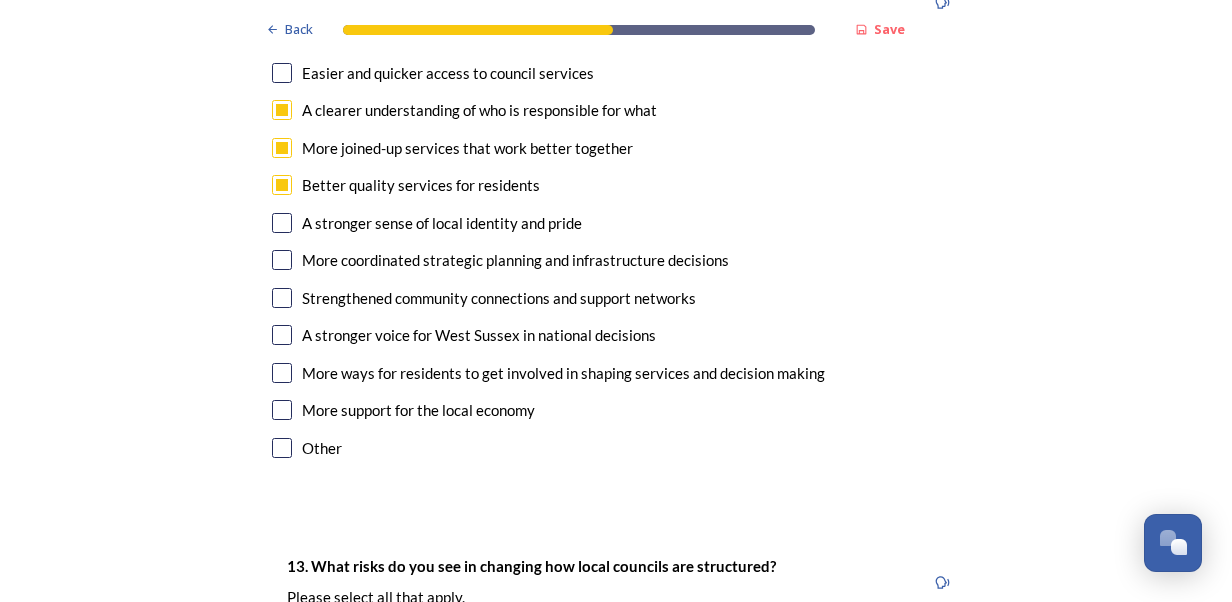 click at bounding box center (282, 335) 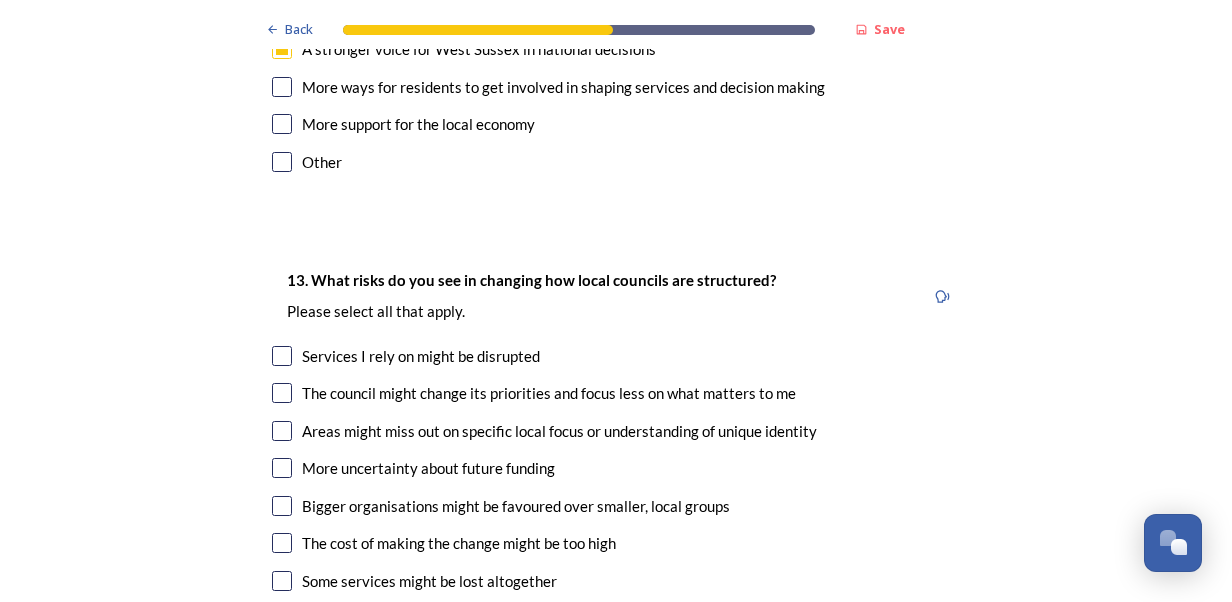 scroll, scrollTop: 3894, scrollLeft: 0, axis: vertical 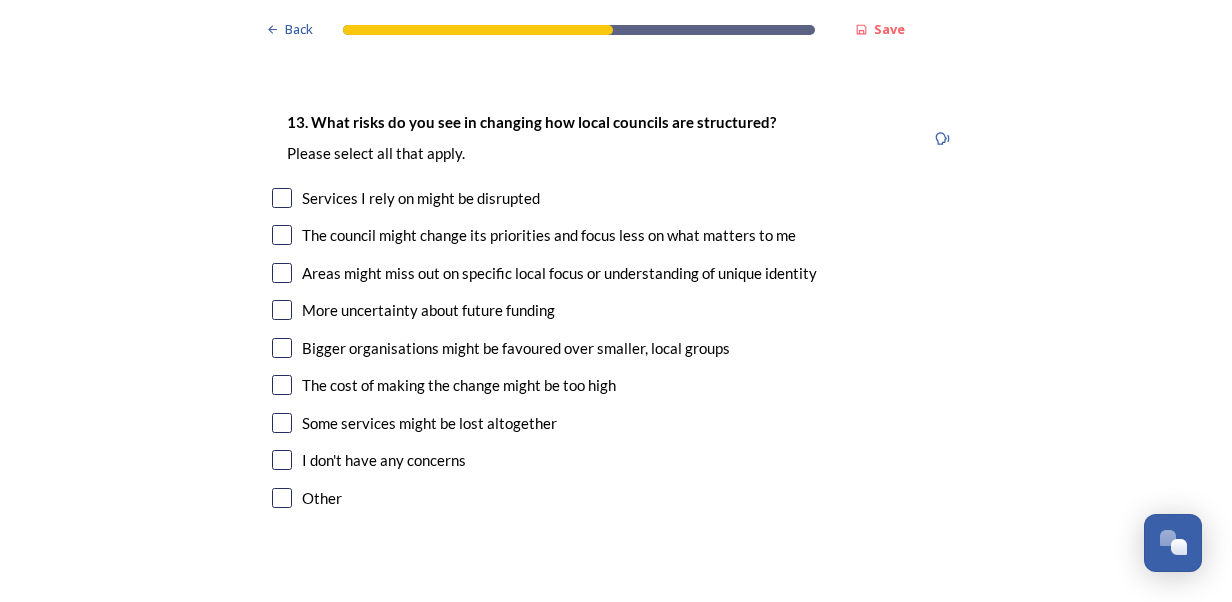 click at bounding box center (282, 198) 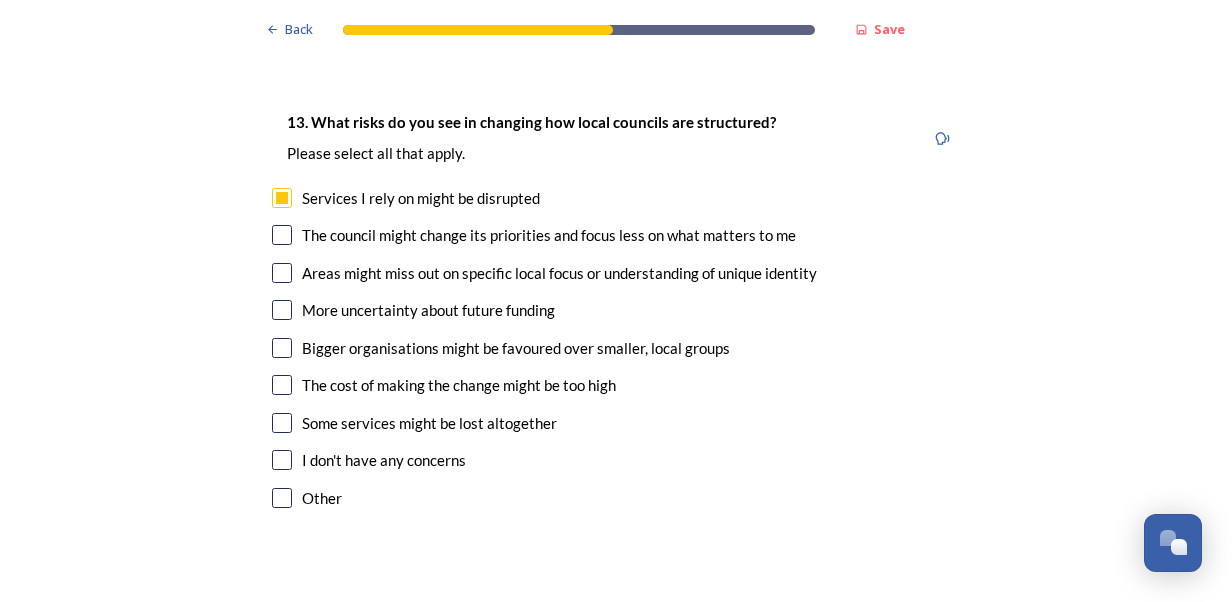 click at bounding box center (282, 273) 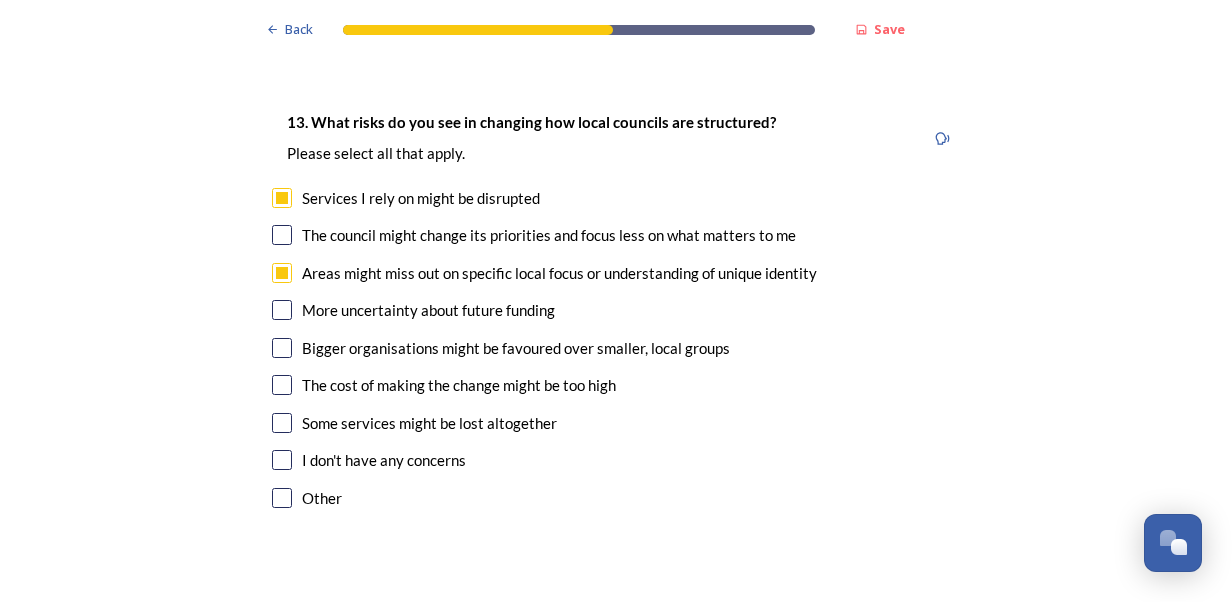 click at bounding box center (282, 385) 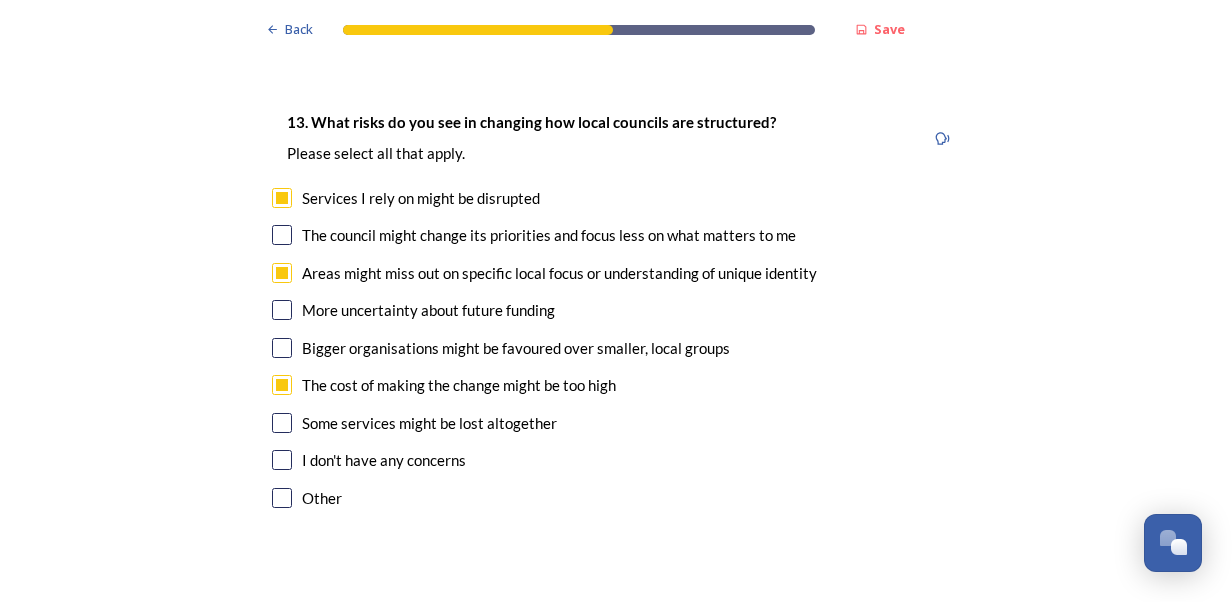 click at bounding box center (282, 423) 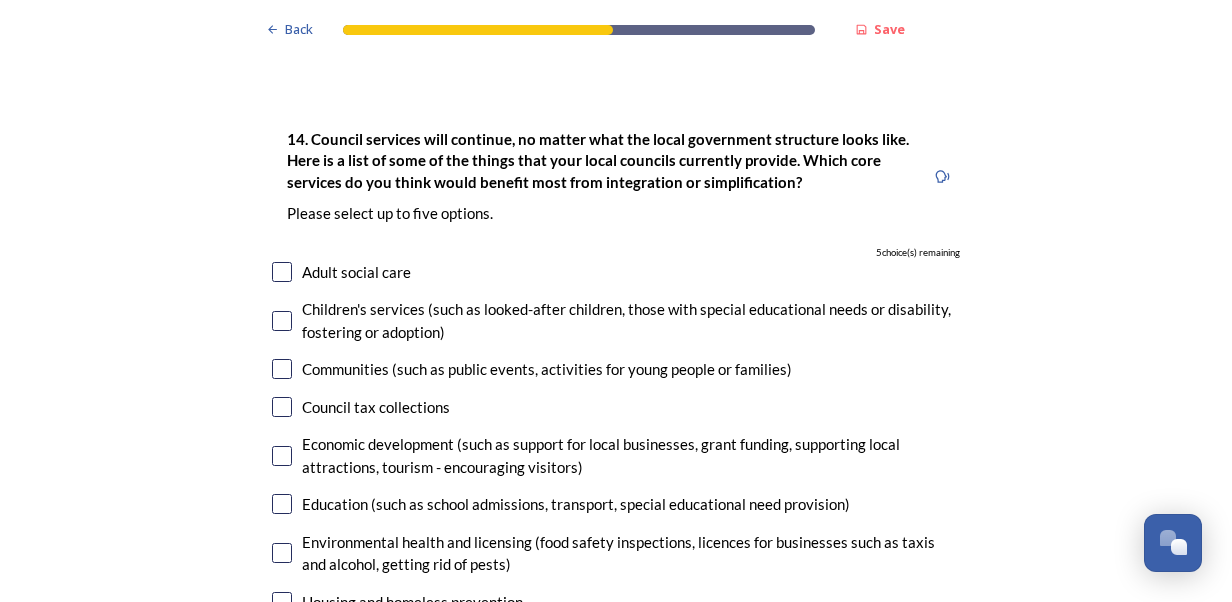 scroll, scrollTop: 4442, scrollLeft: 0, axis: vertical 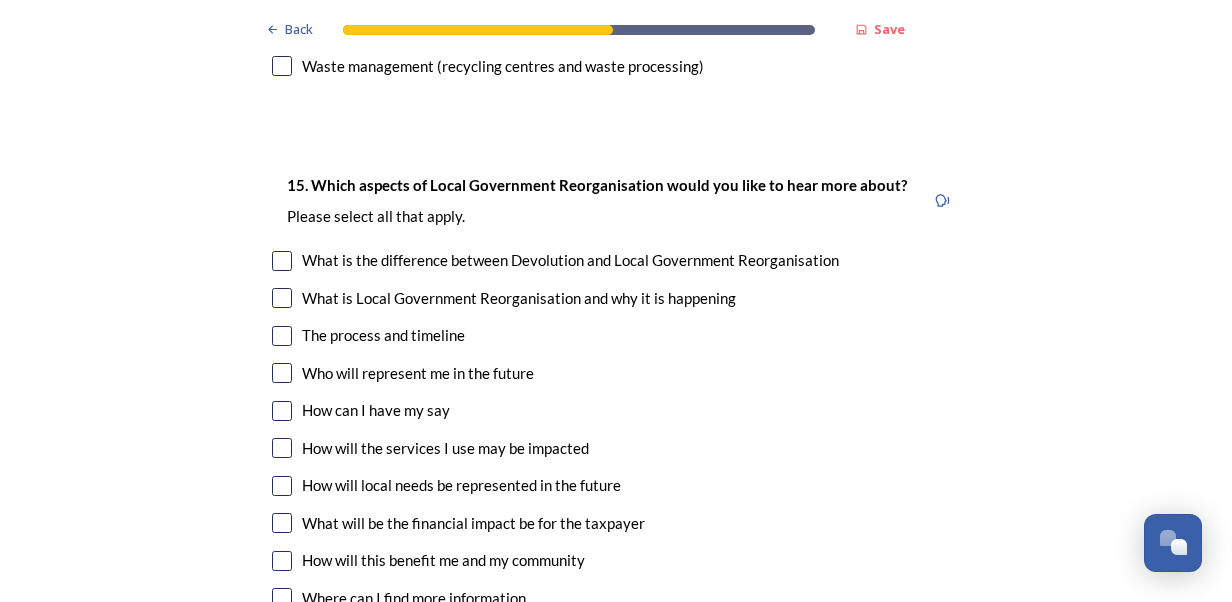 click at bounding box center (282, 261) 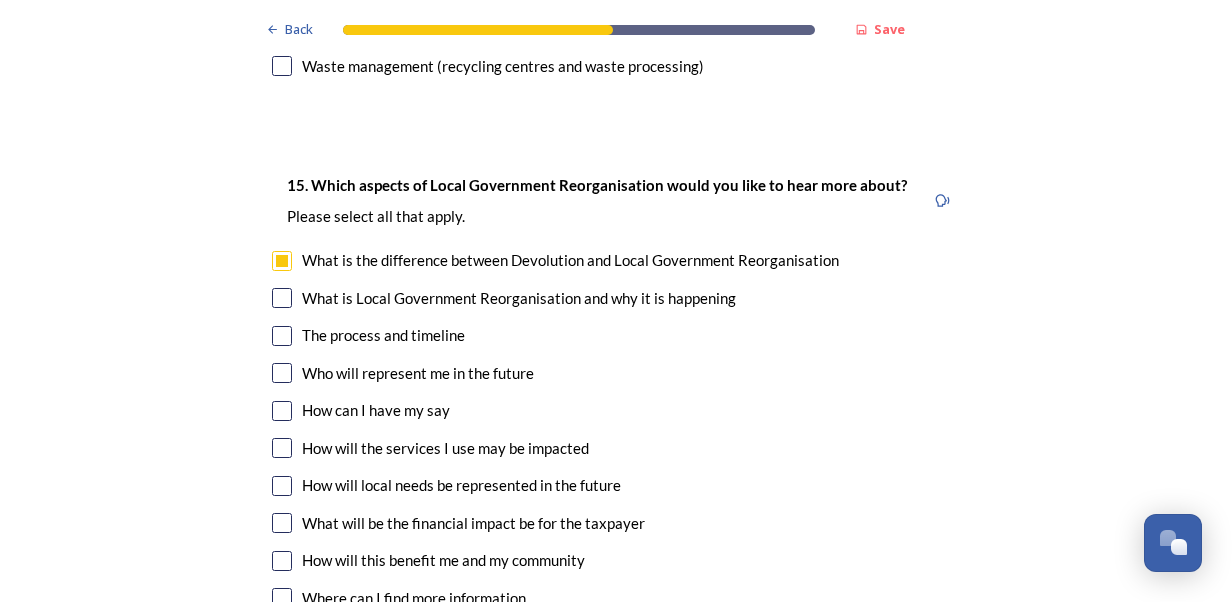 click at bounding box center [282, 298] 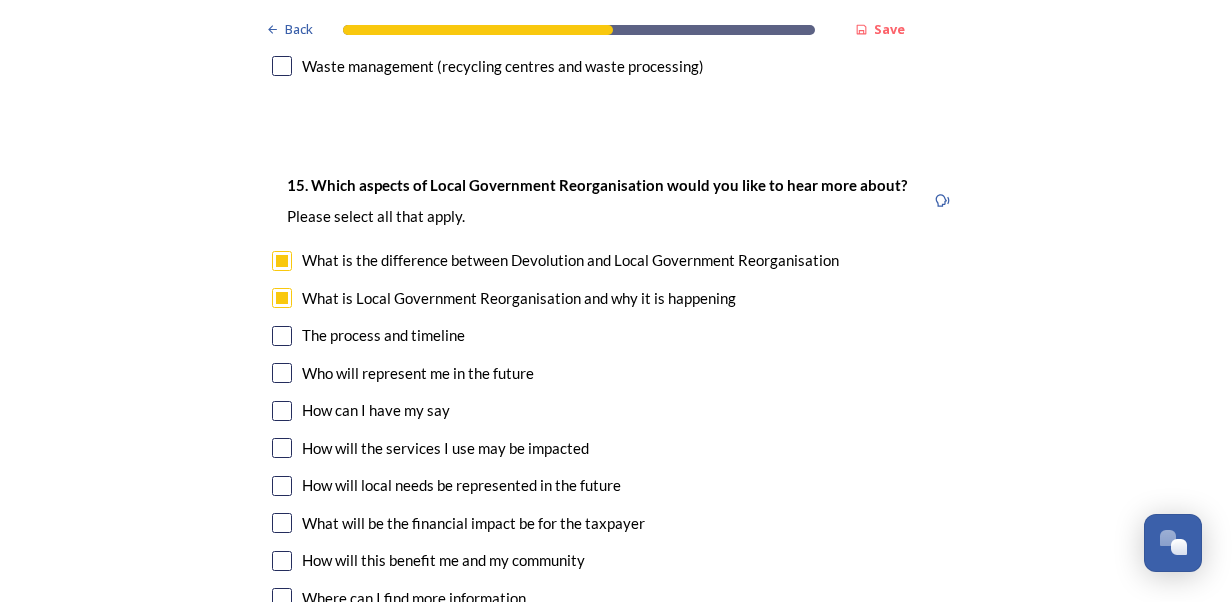 click at bounding box center [282, 336] 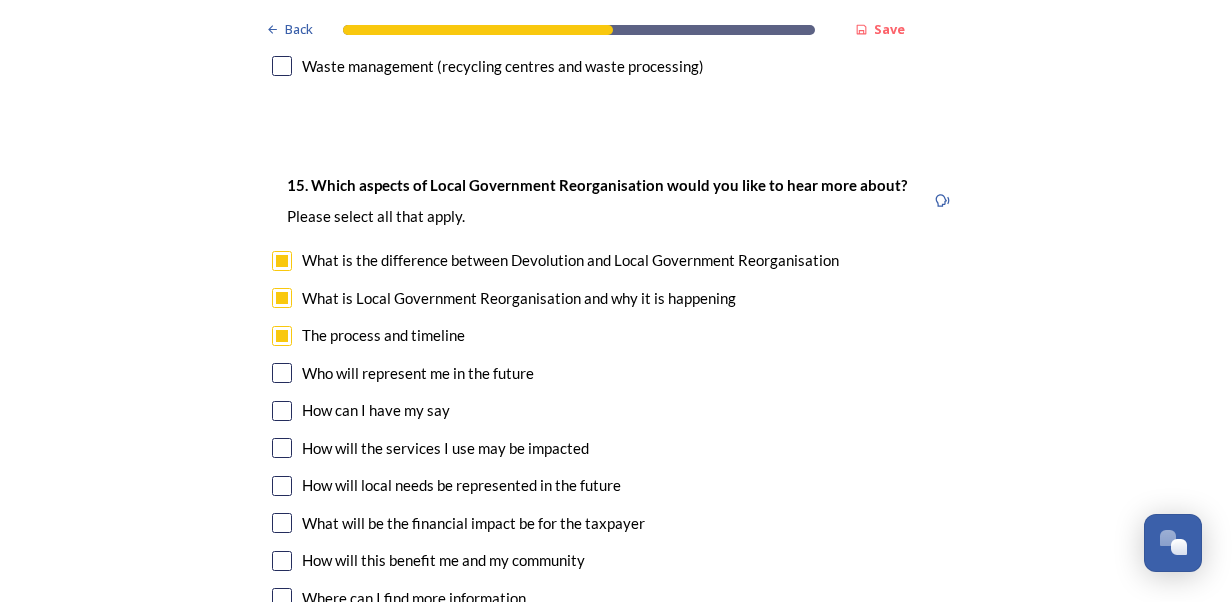 click on "How will the services I use may be impacted" at bounding box center [616, 448] 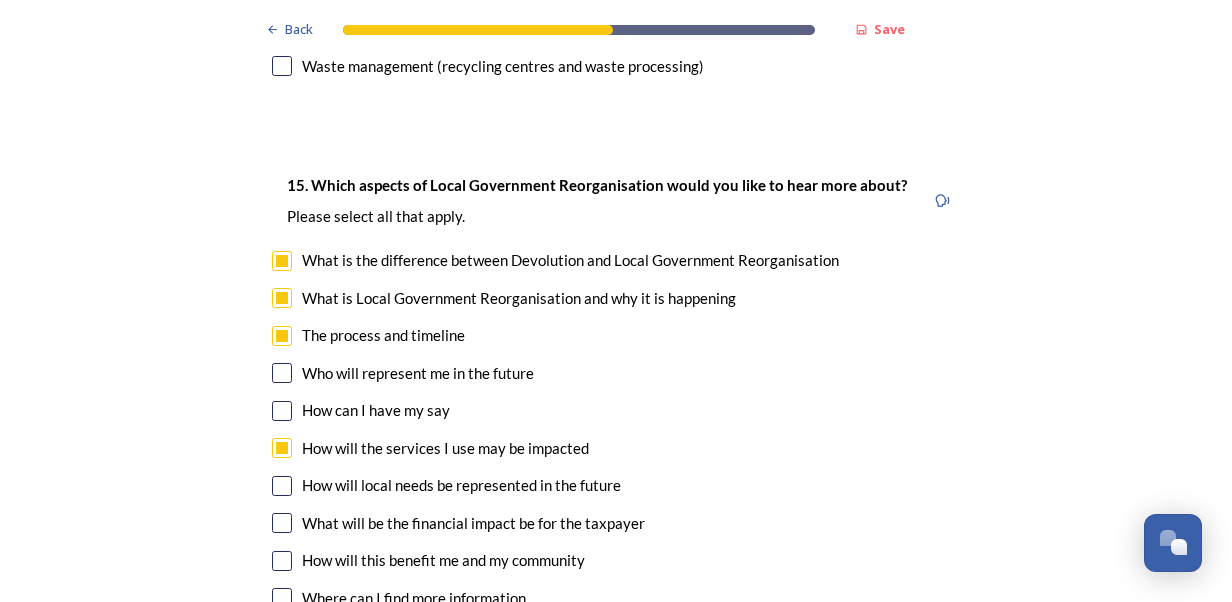 click at bounding box center (282, 486) 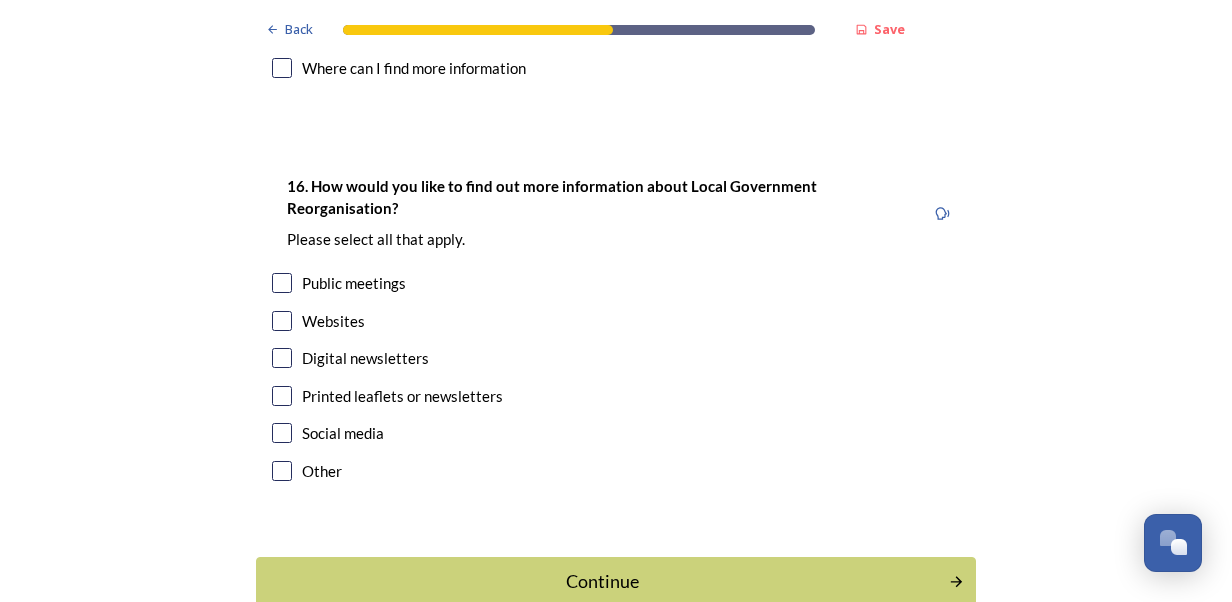 scroll, scrollTop: 5925, scrollLeft: 0, axis: vertical 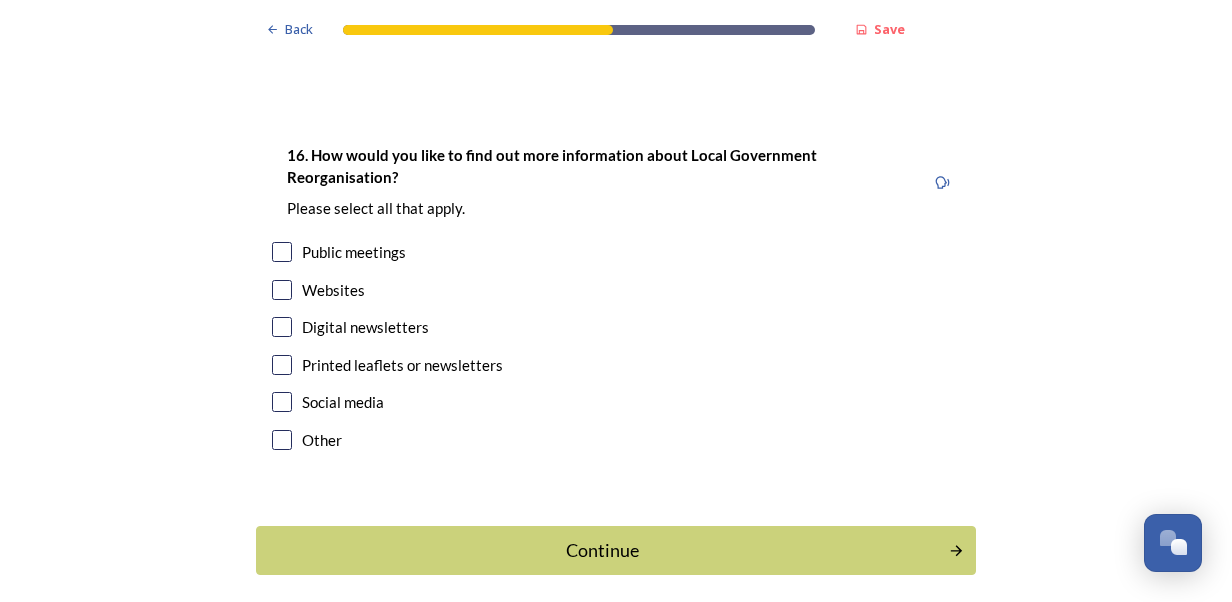 click at bounding box center [282, 290] 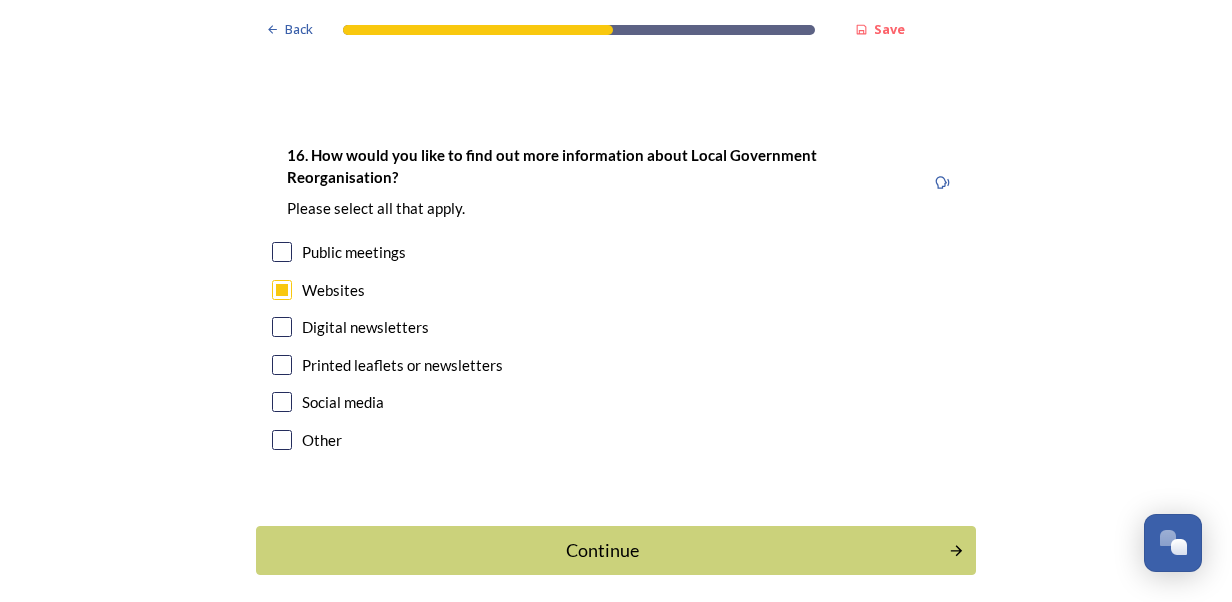 click at bounding box center [282, 327] 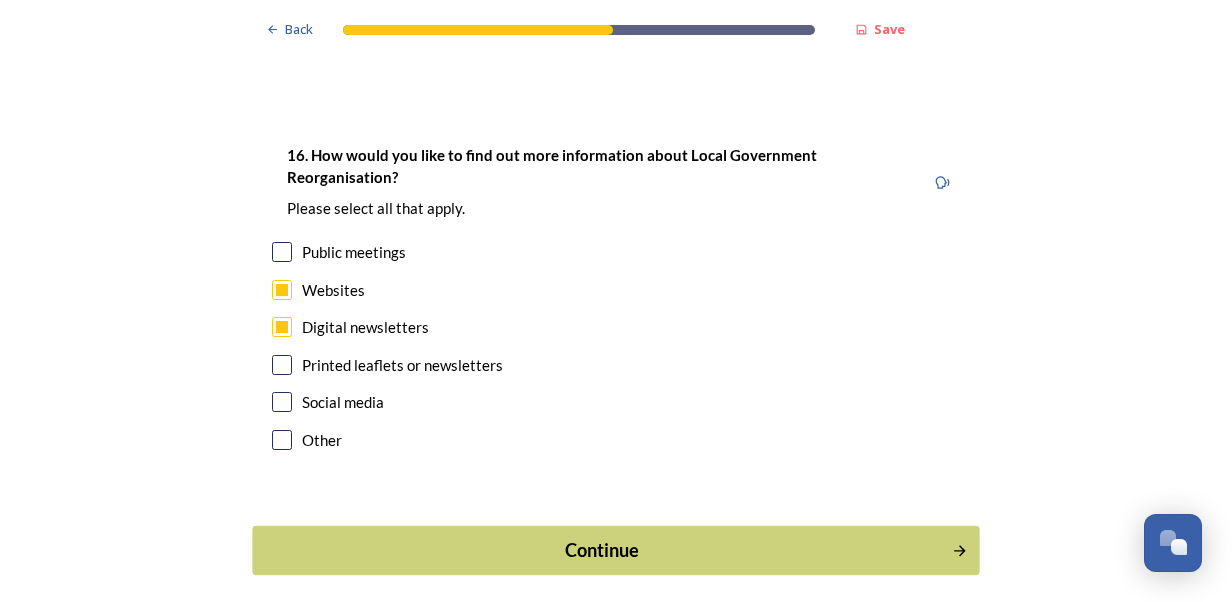 click on "Continue" at bounding box center [602, 550] 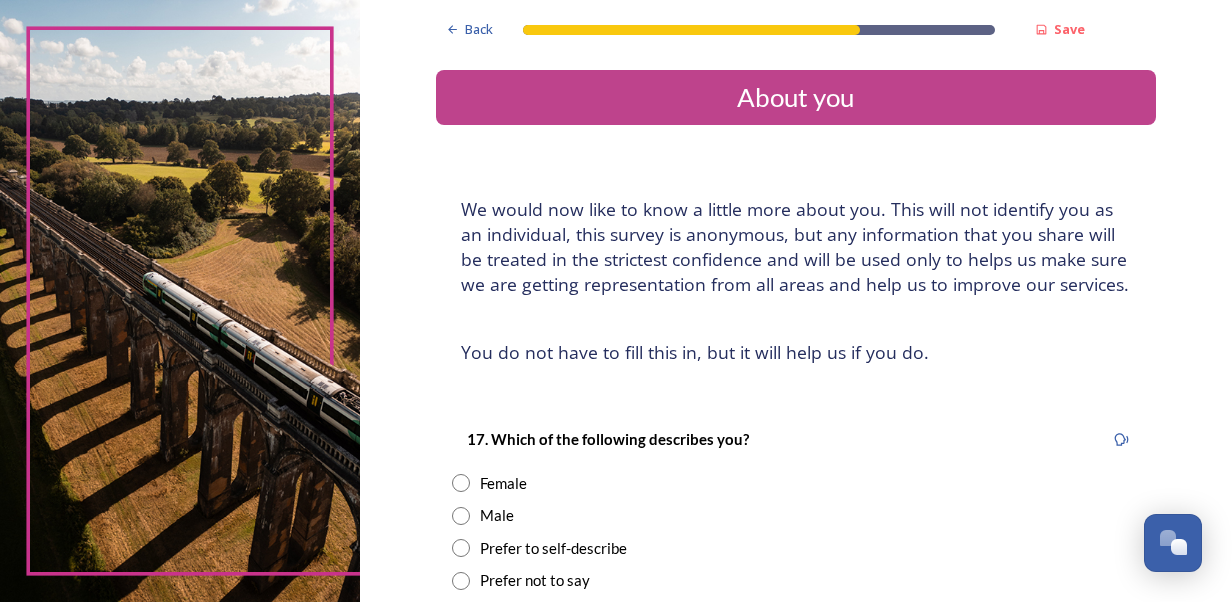 click at bounding box center (461, 483) 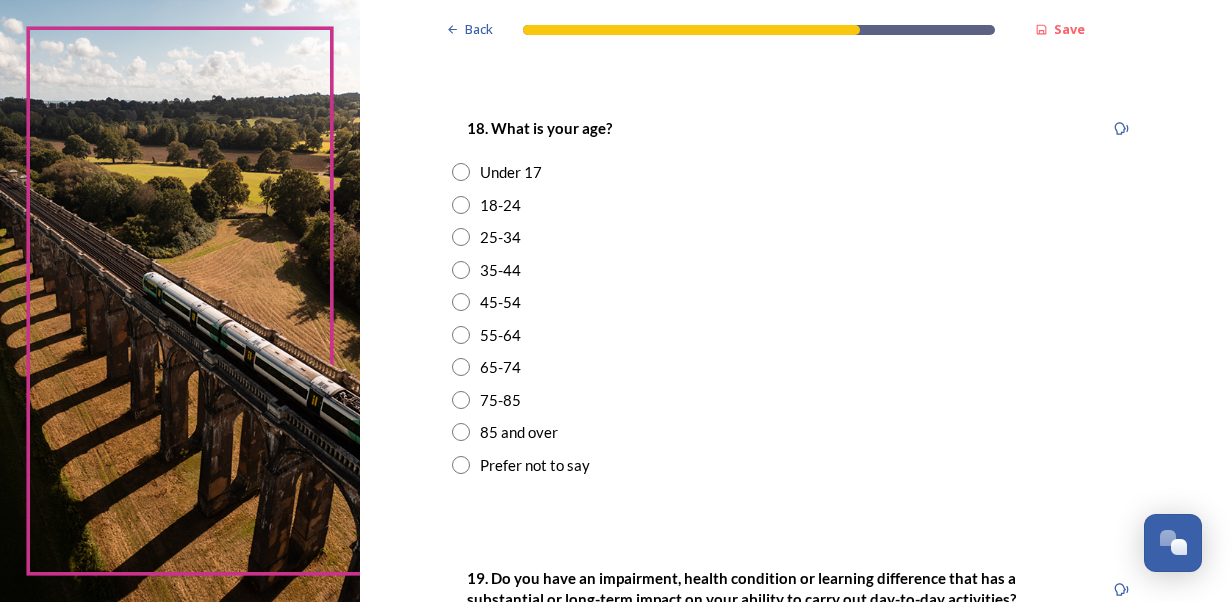 scroll, scrollTop: 572, scrollLeft: 0, axis: vertical 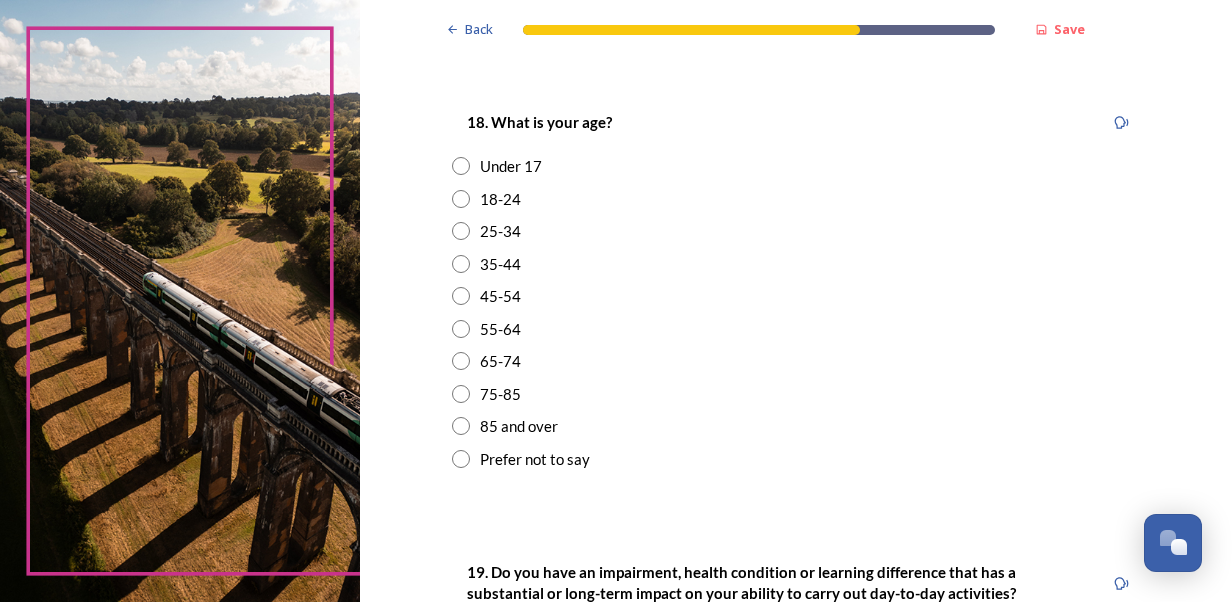 click at bounding box center [461, 296] 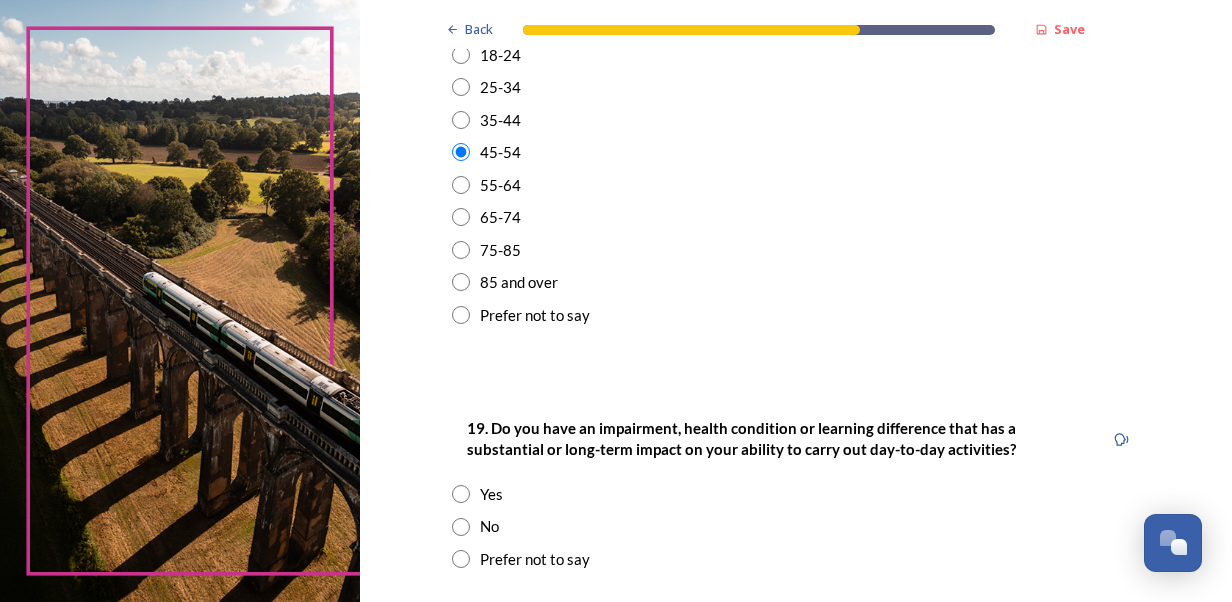 scroll, scrollTop: 805, scrollLeft: 0, axis: vertical 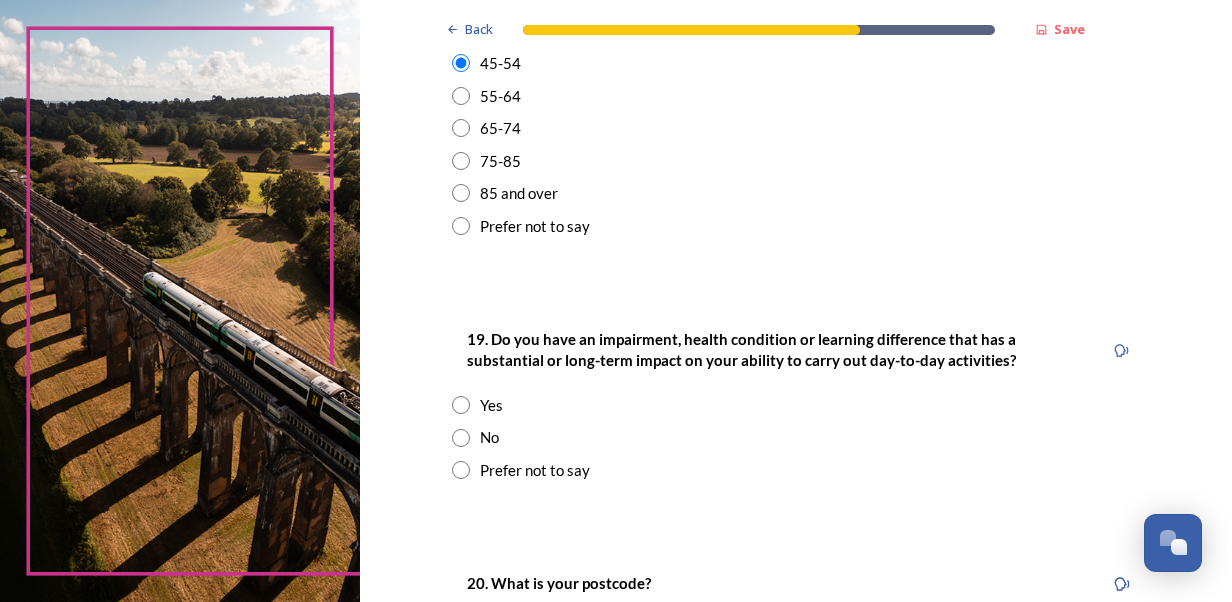 click at bounding box center [461, 438] 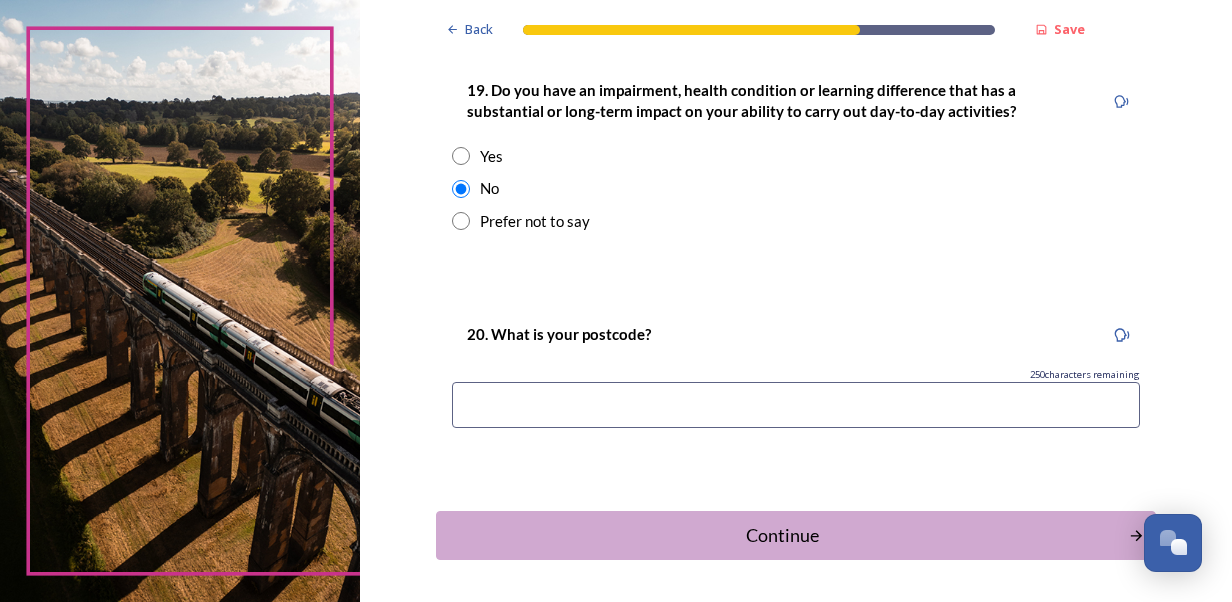 scroll, scrollTop: 1126, scrollLeft: 0, axis: vertical 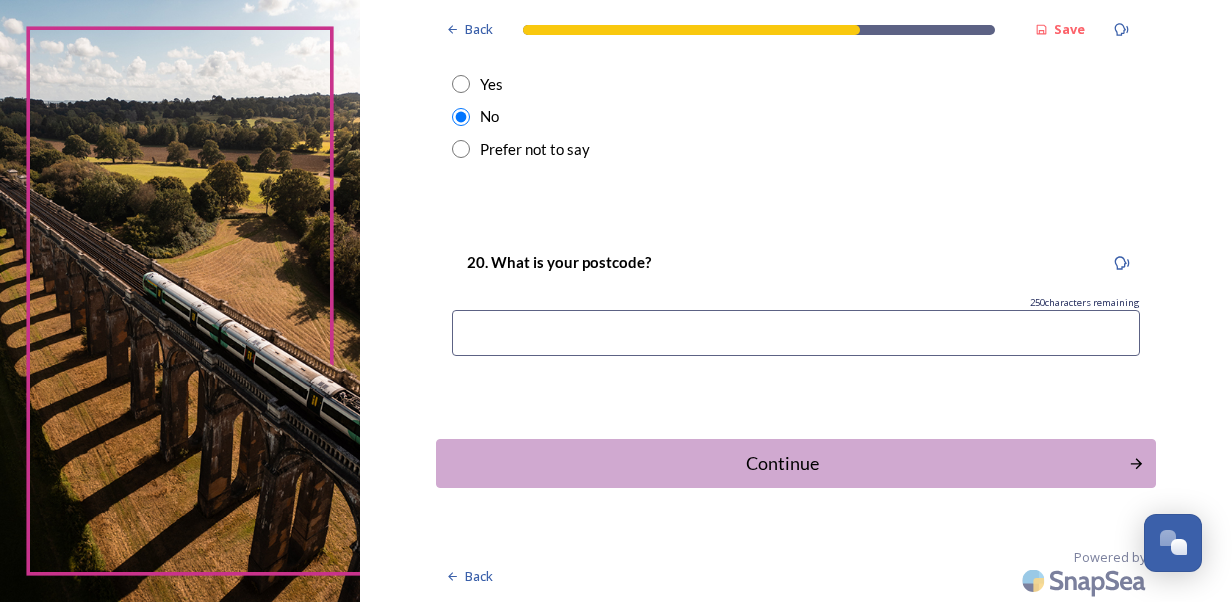 click at bounding box center [796, 333] 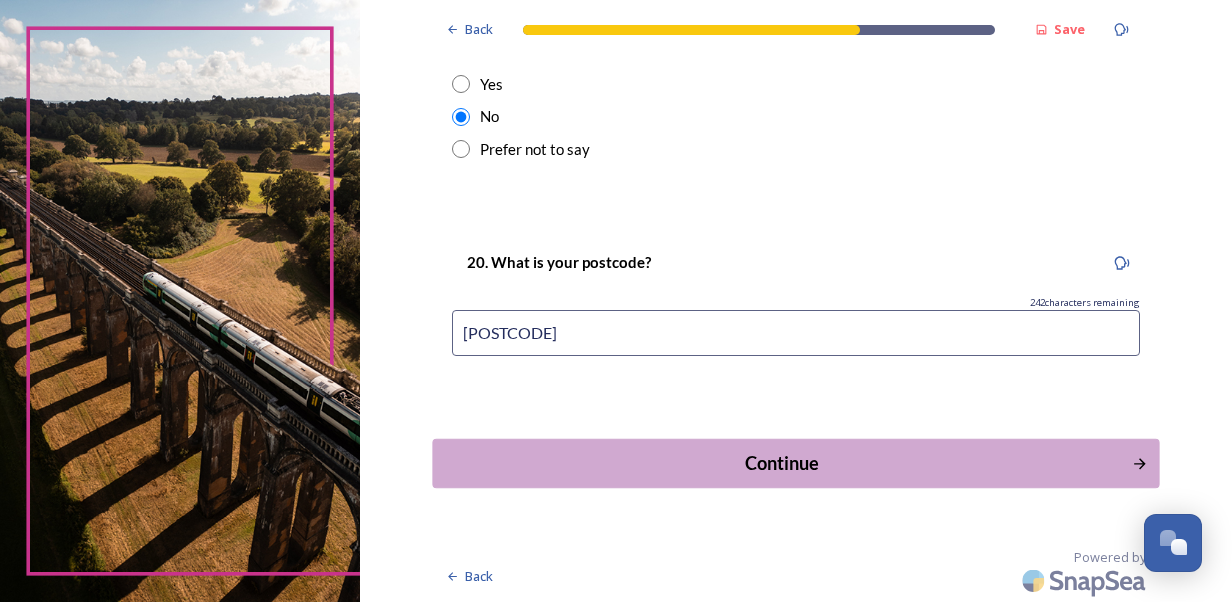 type on "Bn11 5LN" 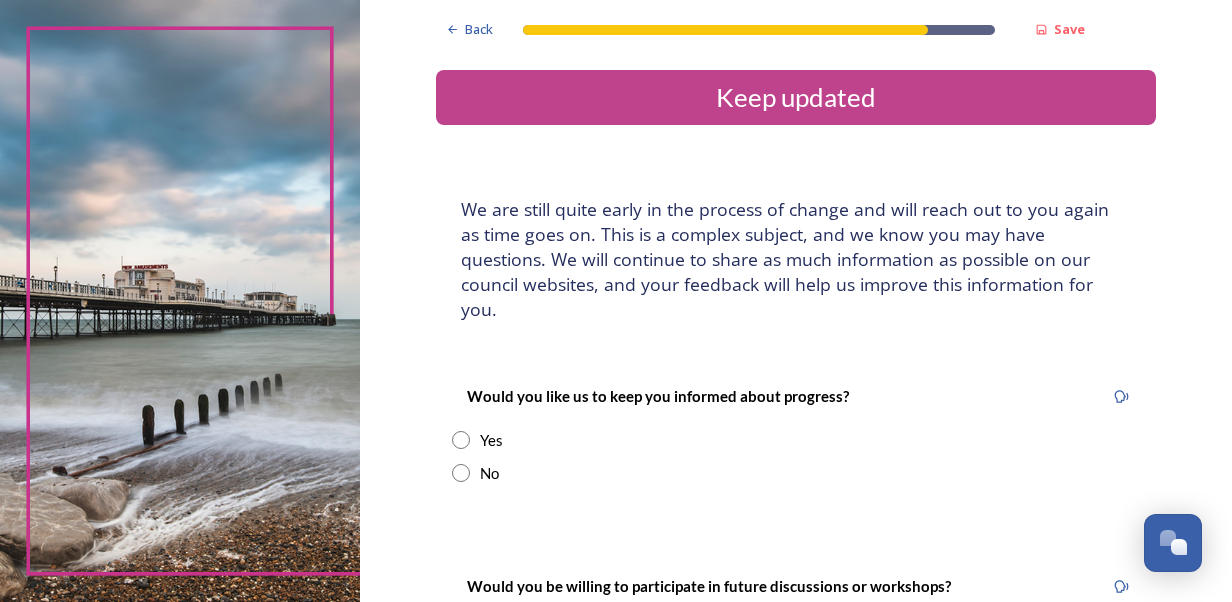 click at bounding box center [461, 440] 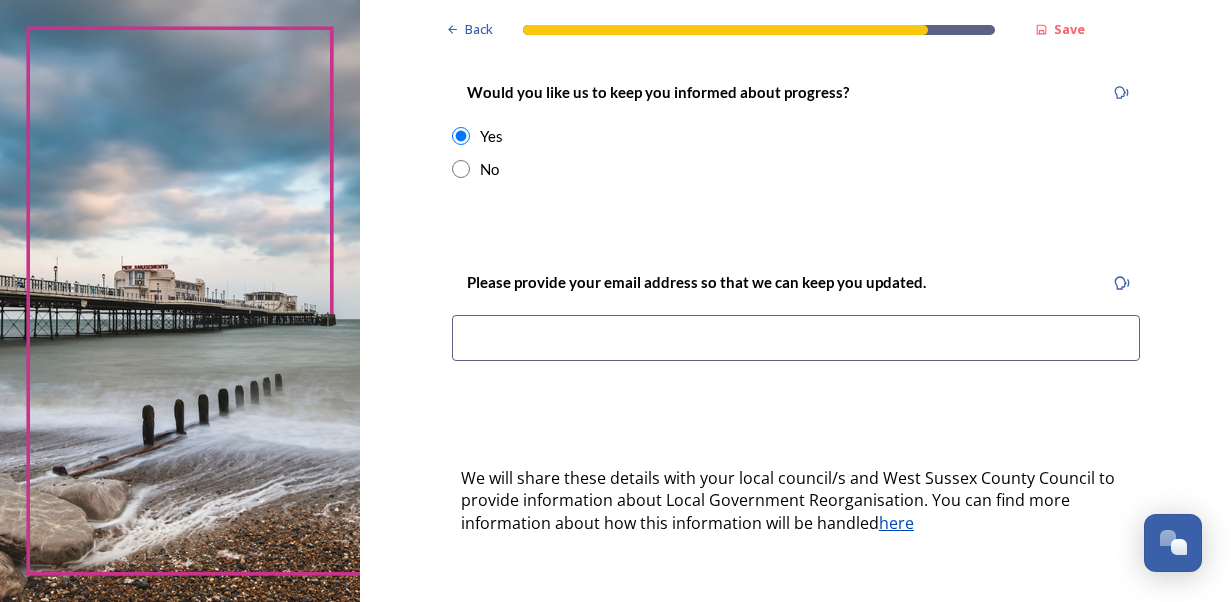 scroll, scrollTop: 325, scrollLeft: 0, axis: vertical 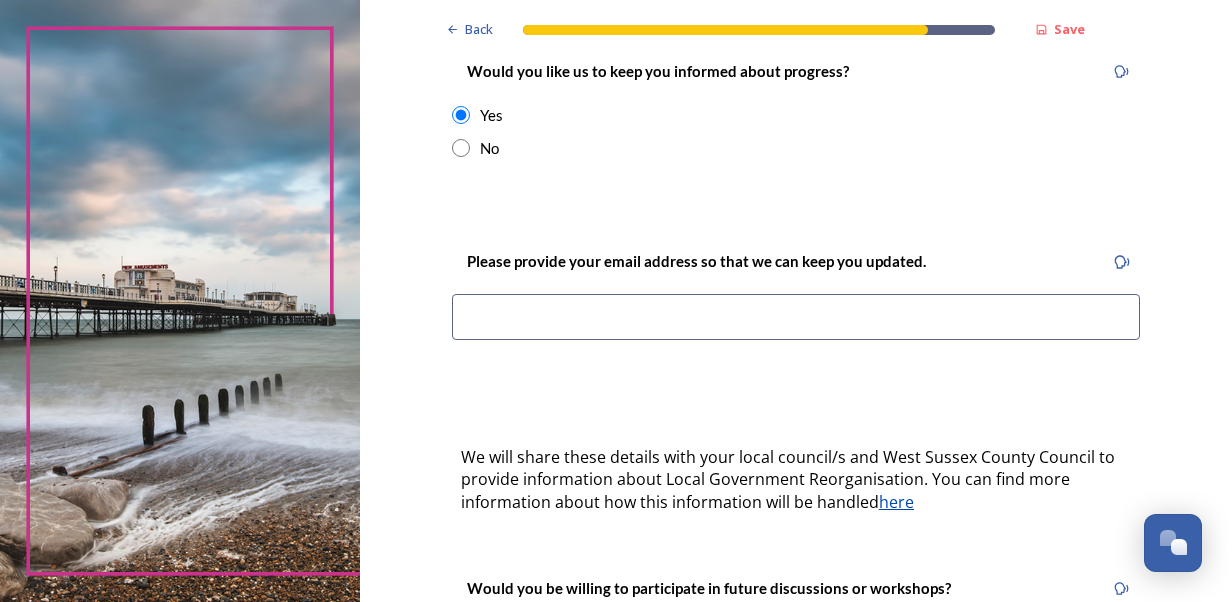 click at bounding box center (796, 317) 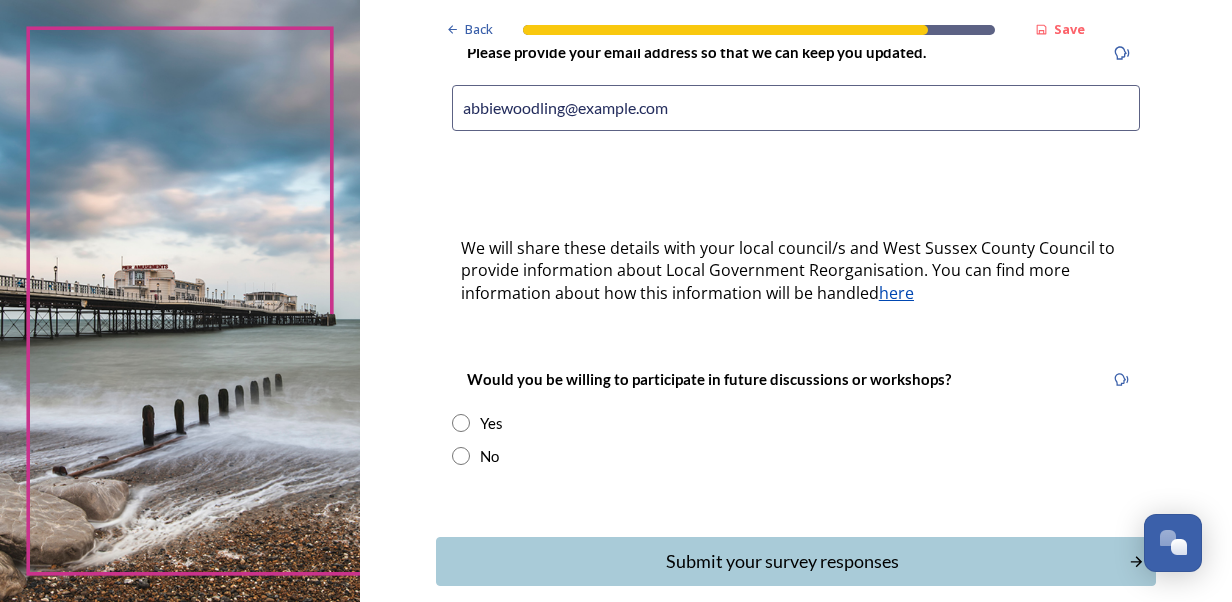 scroll, scrollTop: 608, scrollLeft: 0, axis: vertical 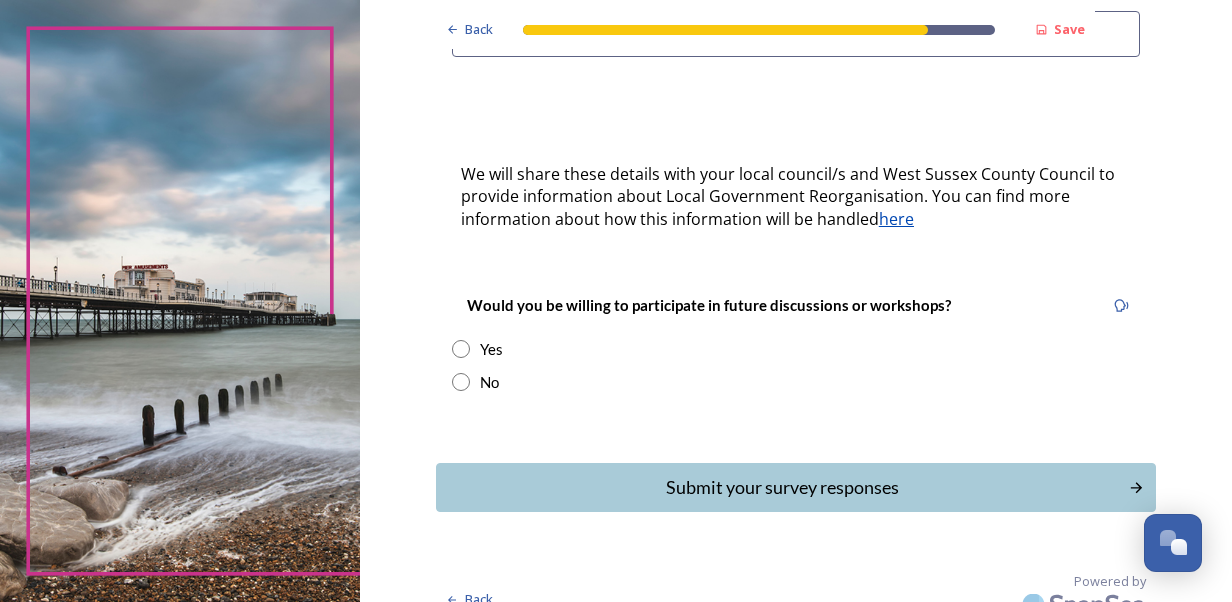 type on "abbiewoodling@yahoo.co.uk" 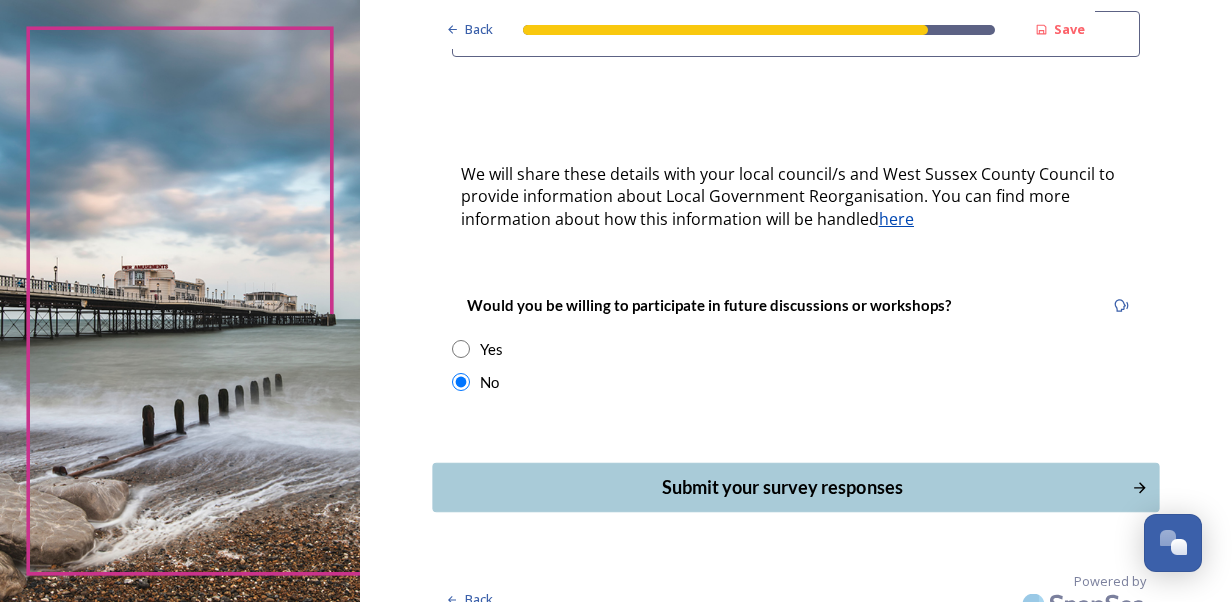 click on "Submit your survey responses" at bounding box center (781, 487) 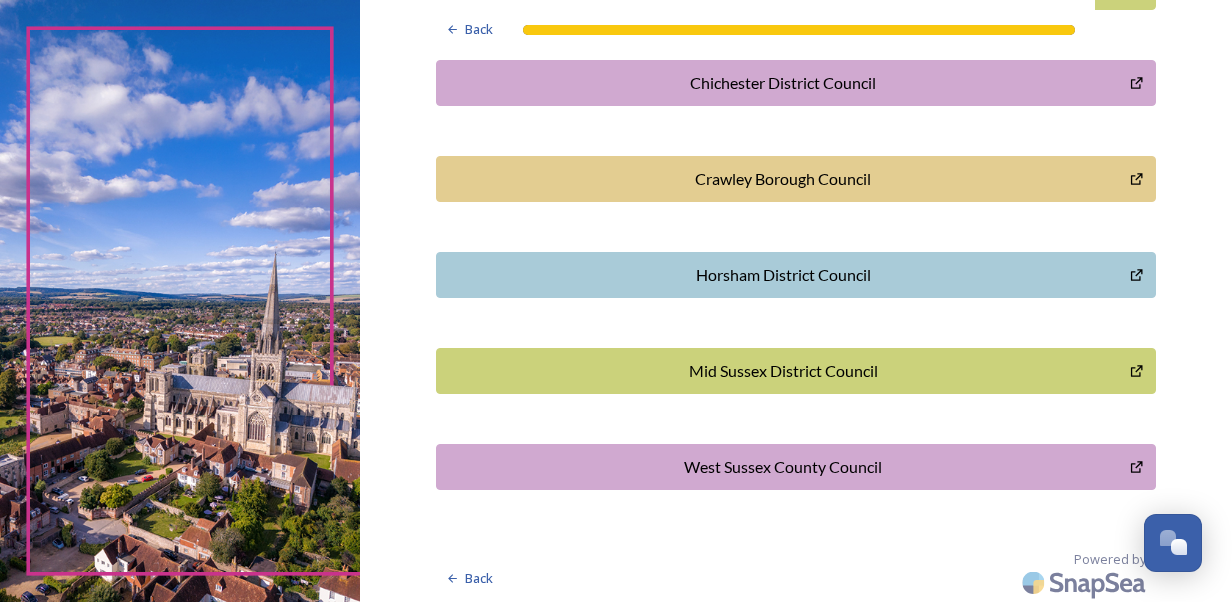 scroll, scrollTop: 0, scrollLeft: 0, axis: both 